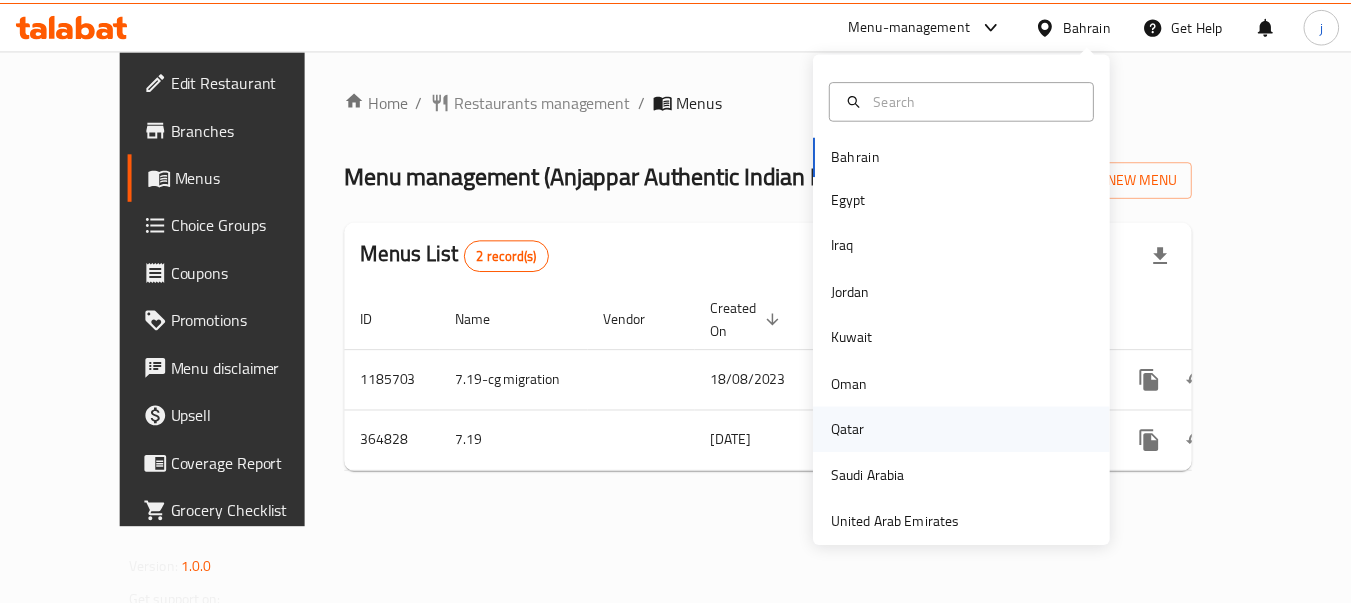scroll, scrollTop: 0, scrollLeft: 0, axis: both 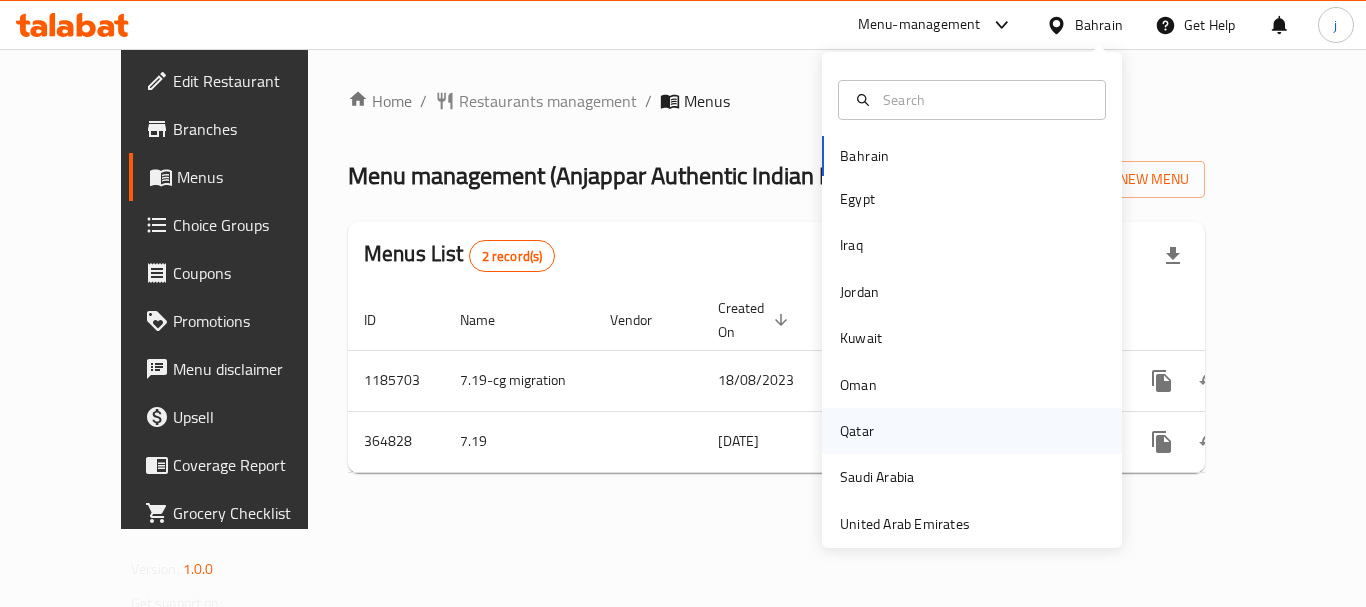 click on "Qatar" at bounding box center [972, 431] 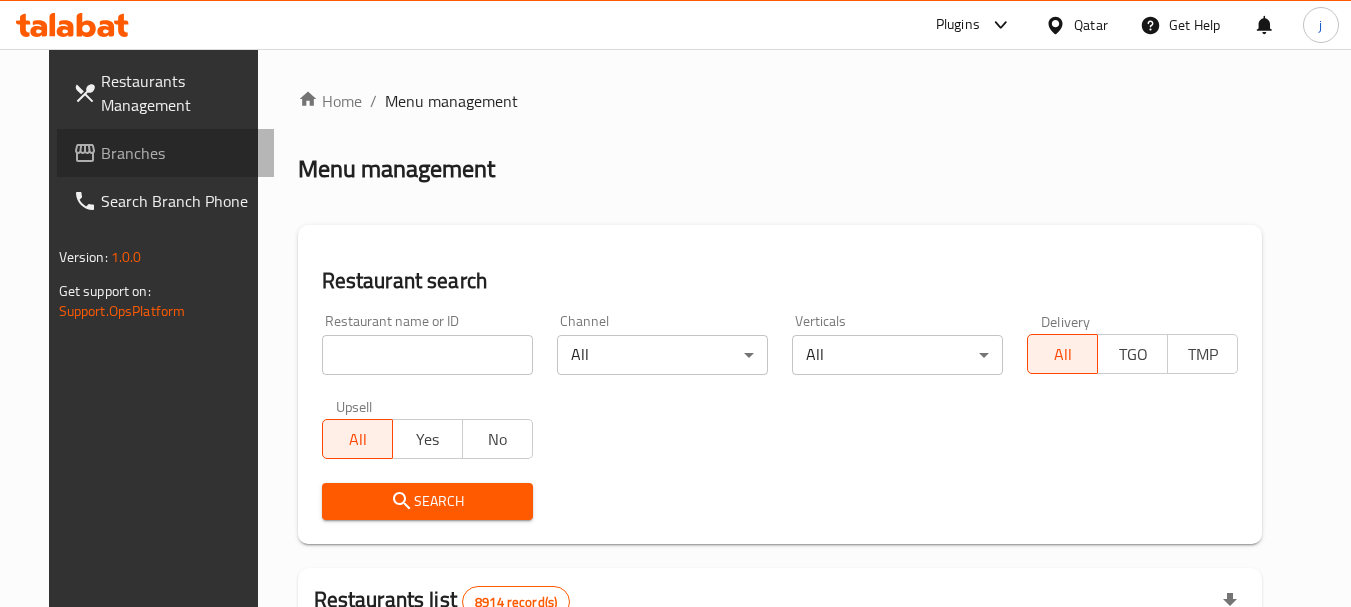 click on "Branches" at bounding box center [180, 153] 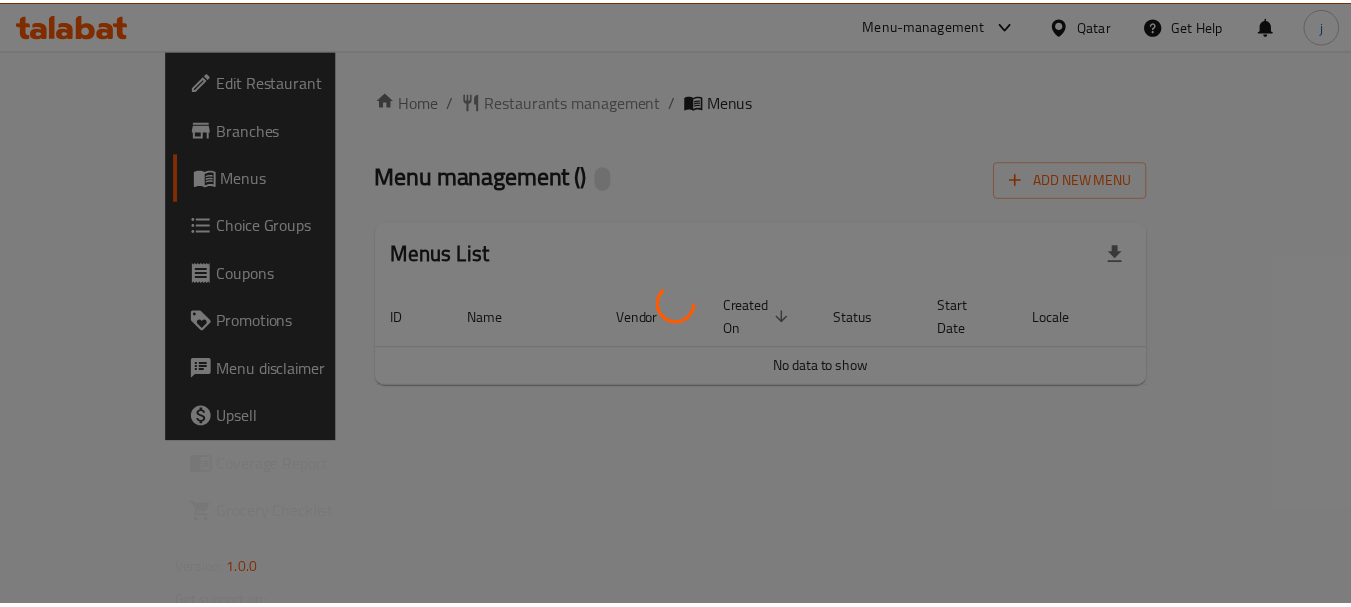 scroll, scrollTop: 0, scrollLeft: 0, axis: both 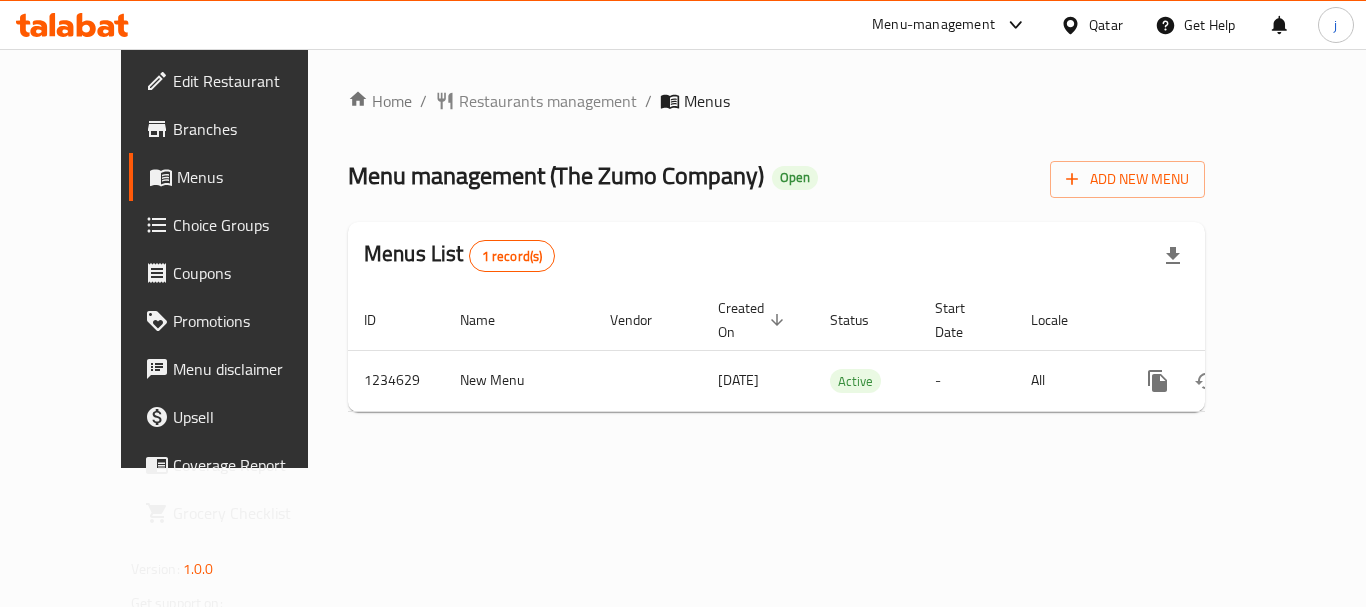 click on "Qatar" at bounding box center [1106, 25] 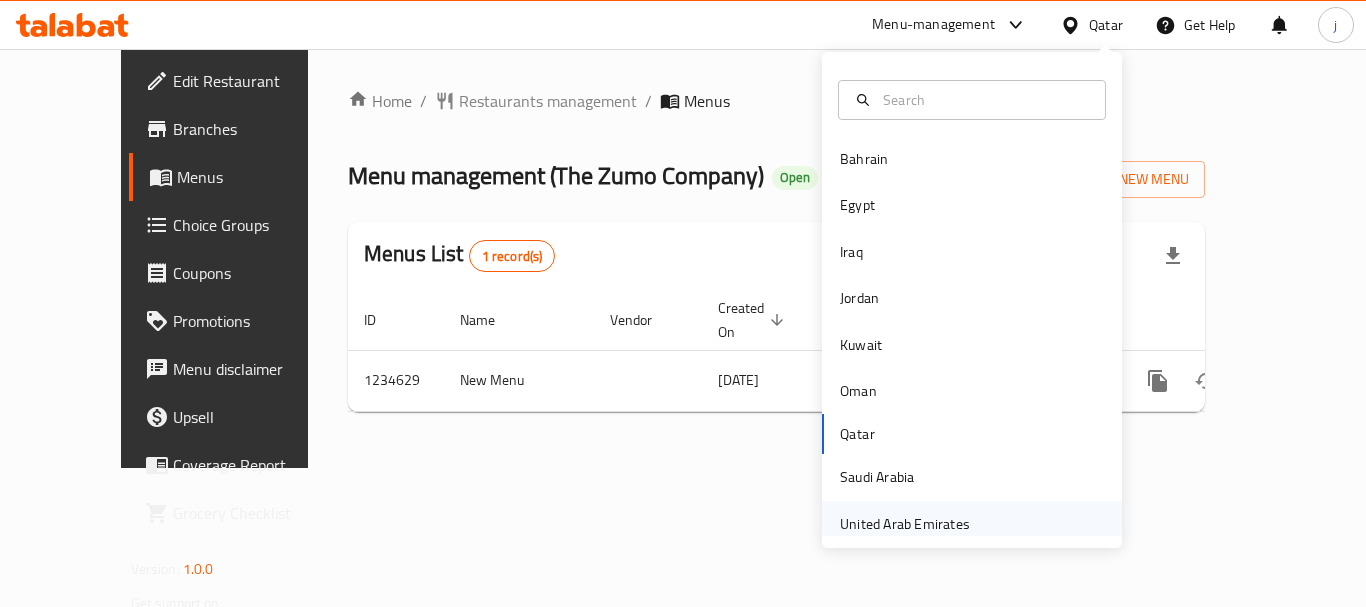 click on "United Arab Emirates" at bounding box center [905, 524] 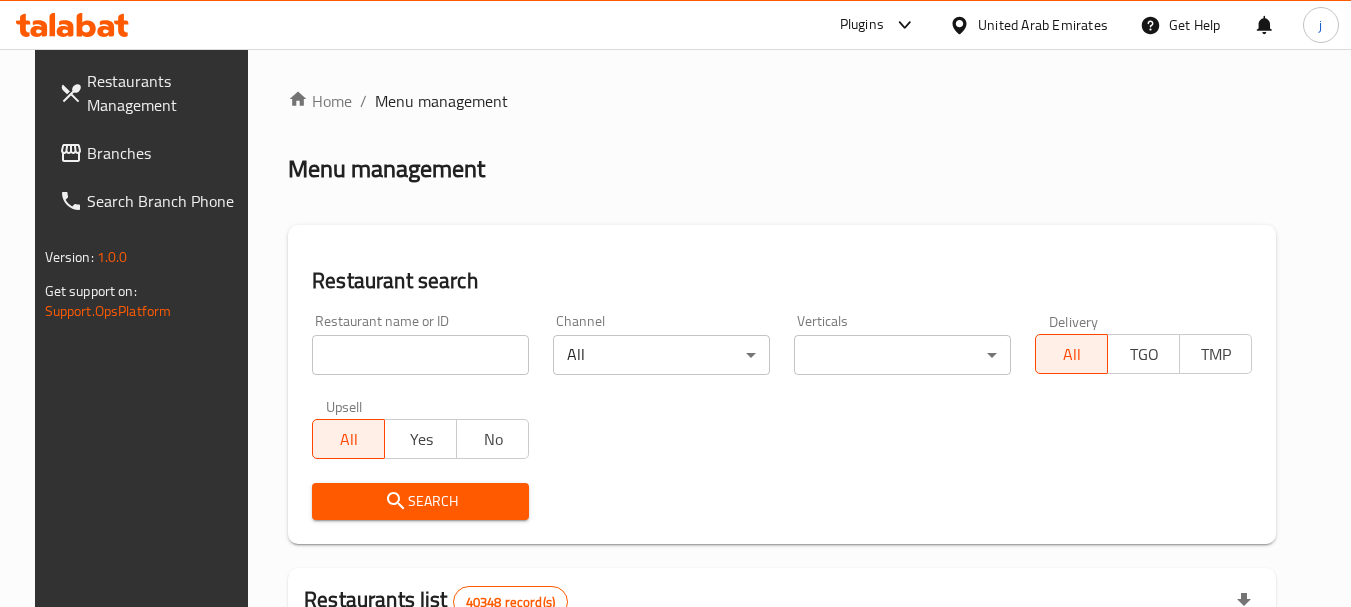 click on "Branches" at bounding box center [166, 153] 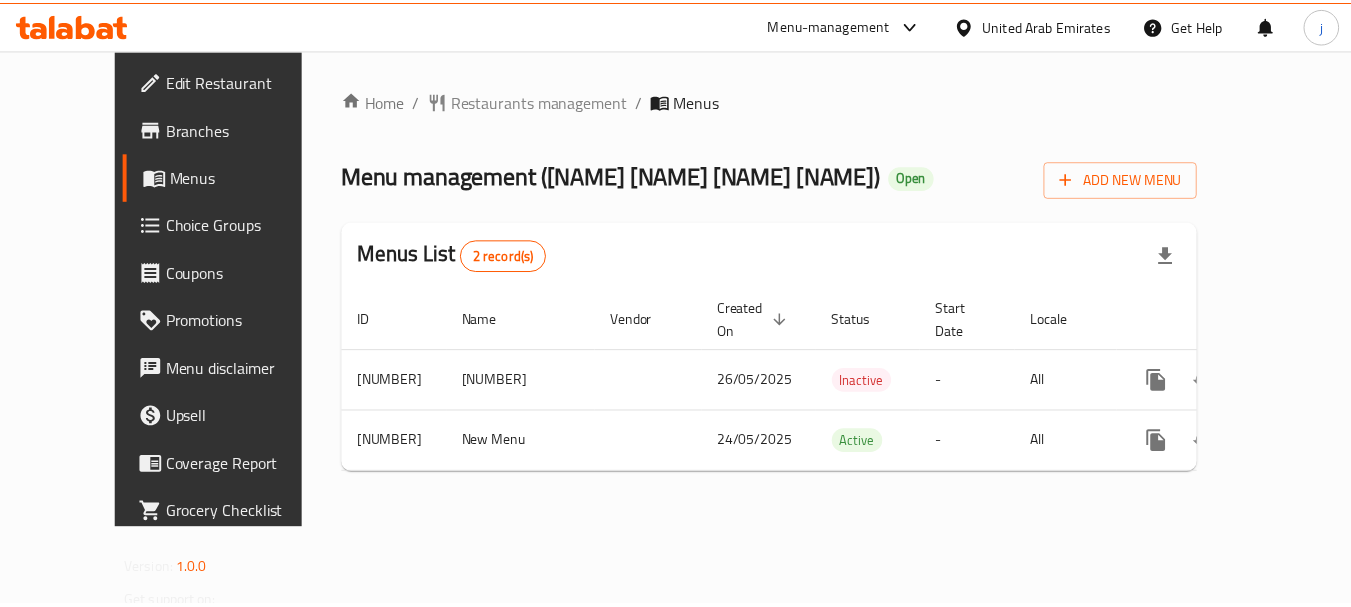 scroll, scrollTop: 0, scrollLeft: 0, axis: both 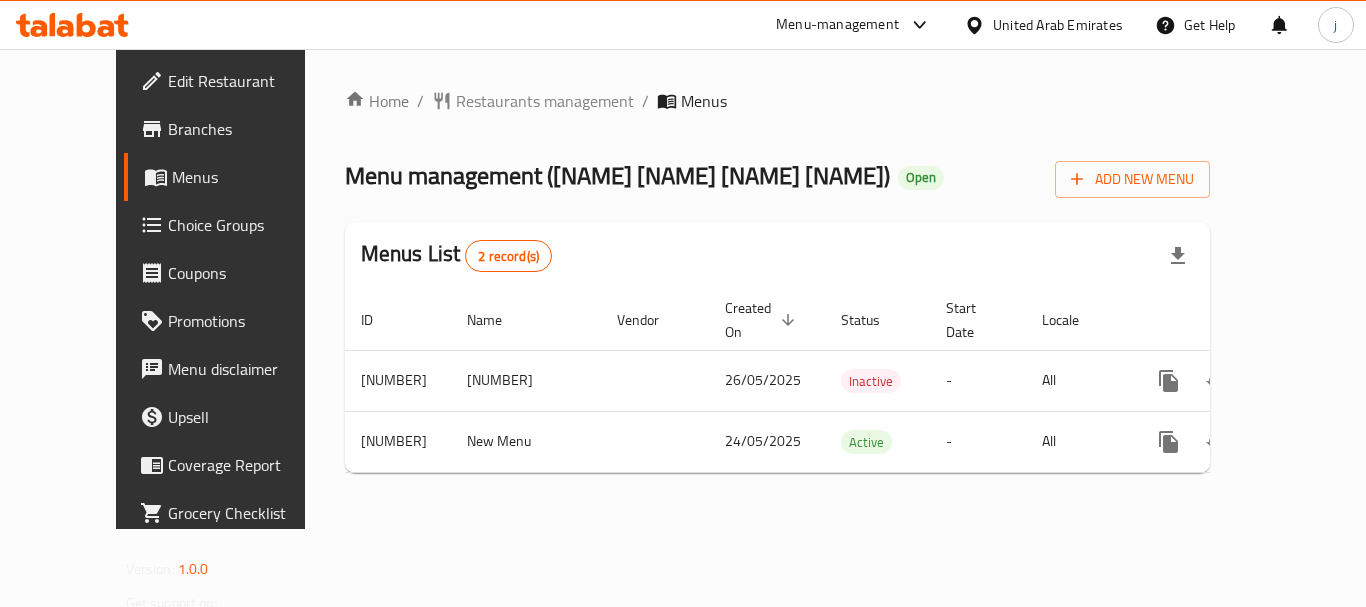 click on "United Arab Emirates" at bounding box center [1058, 25] 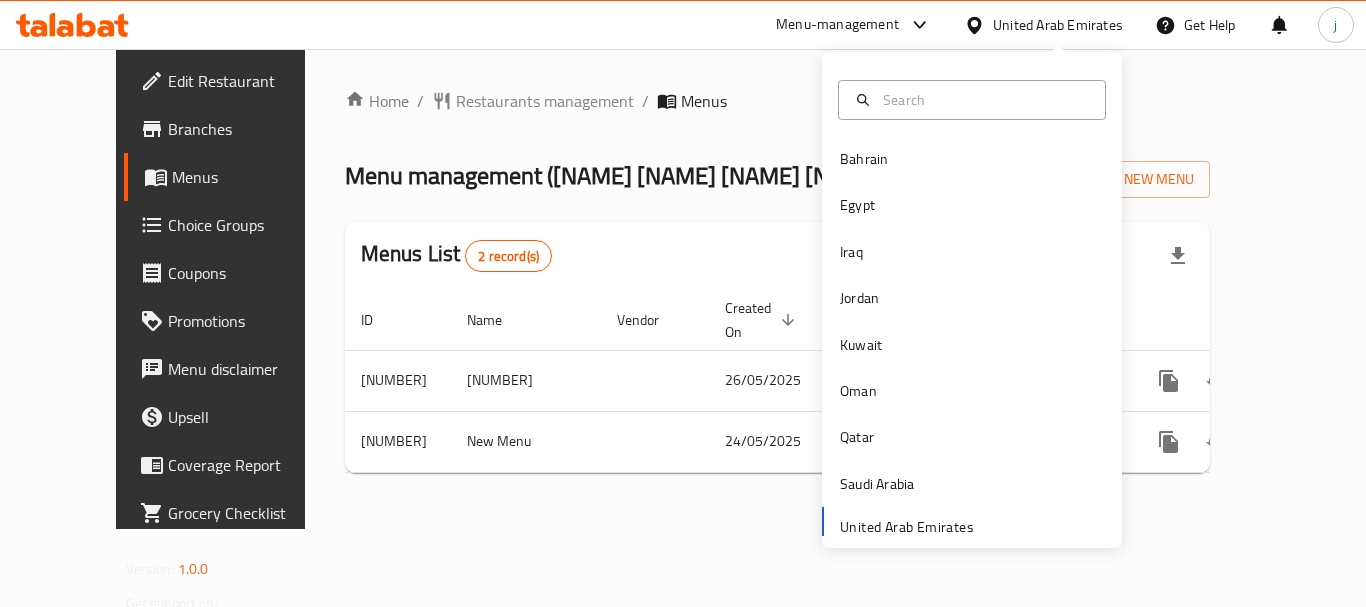 click on "Bahrain Egypt Iraq Jordan Kuwait Oman Qatar Saudi Arabia United Arab Emirates" at bounding box center [972, 341] 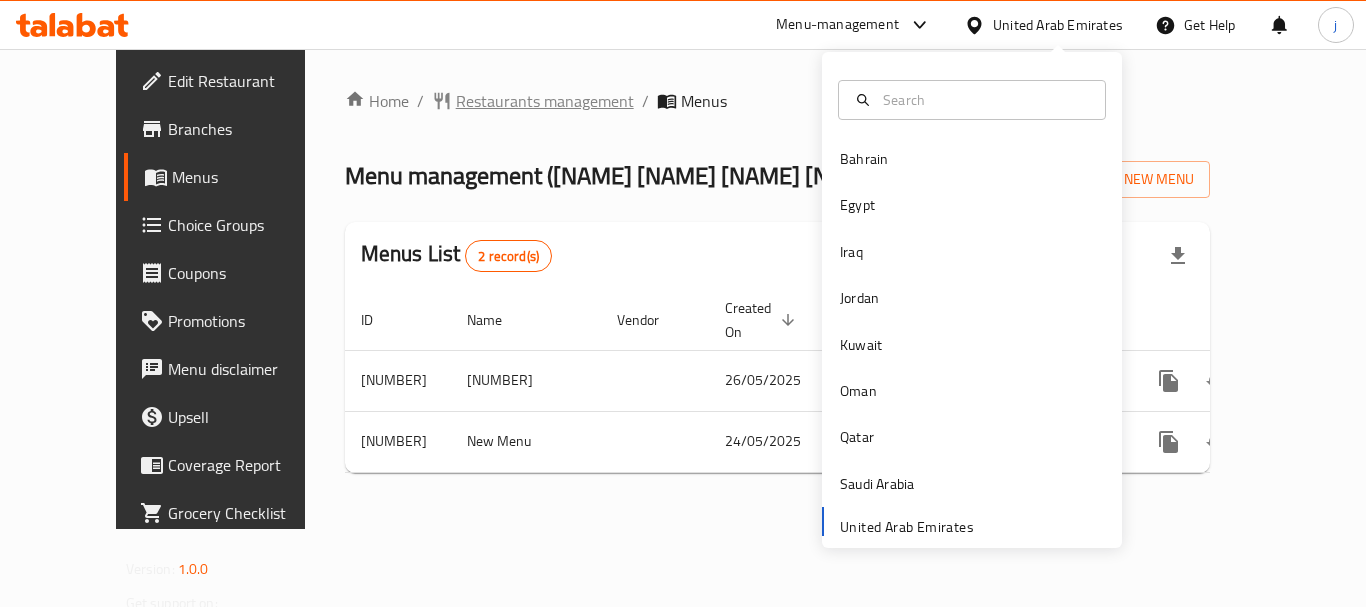 click on "Restaurants management" at bounding box center (545, 101) 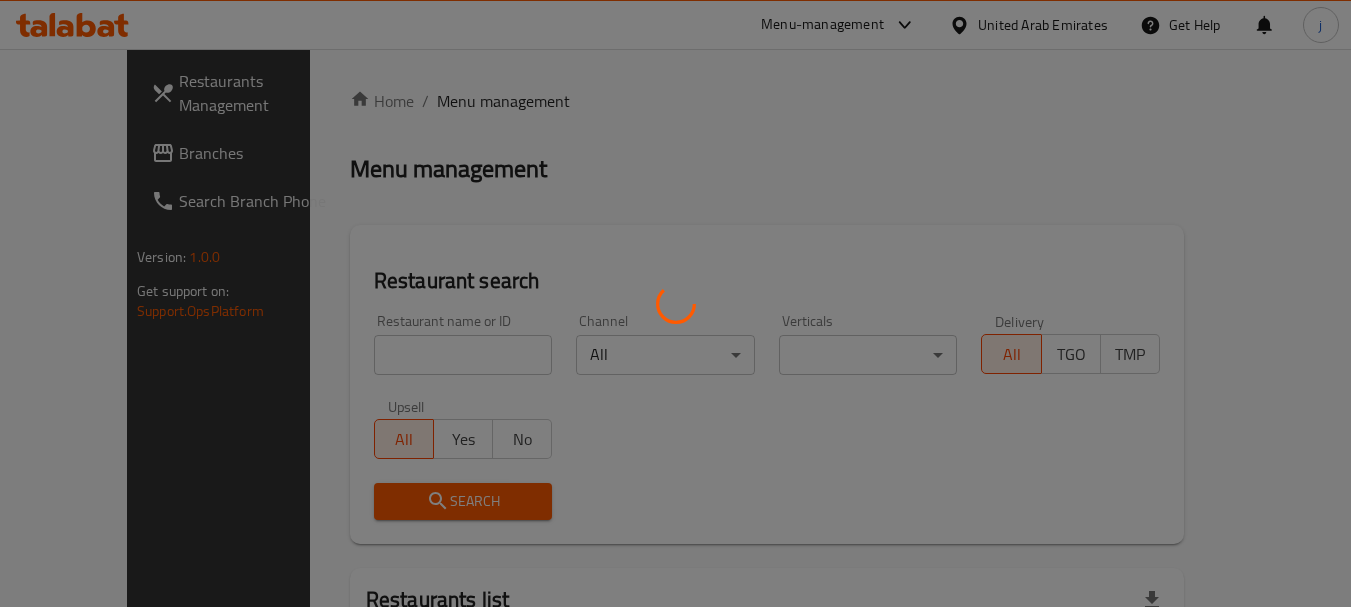 click at bounding box center (675, 303) 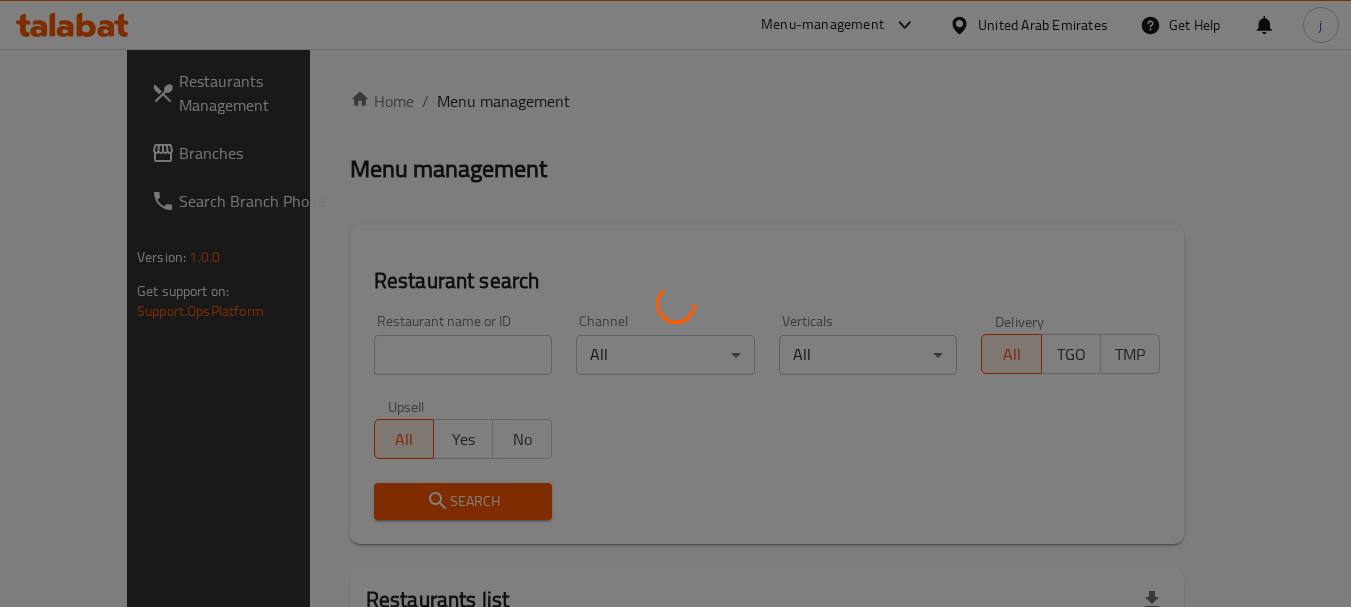 click at bounding box center [675, 303] 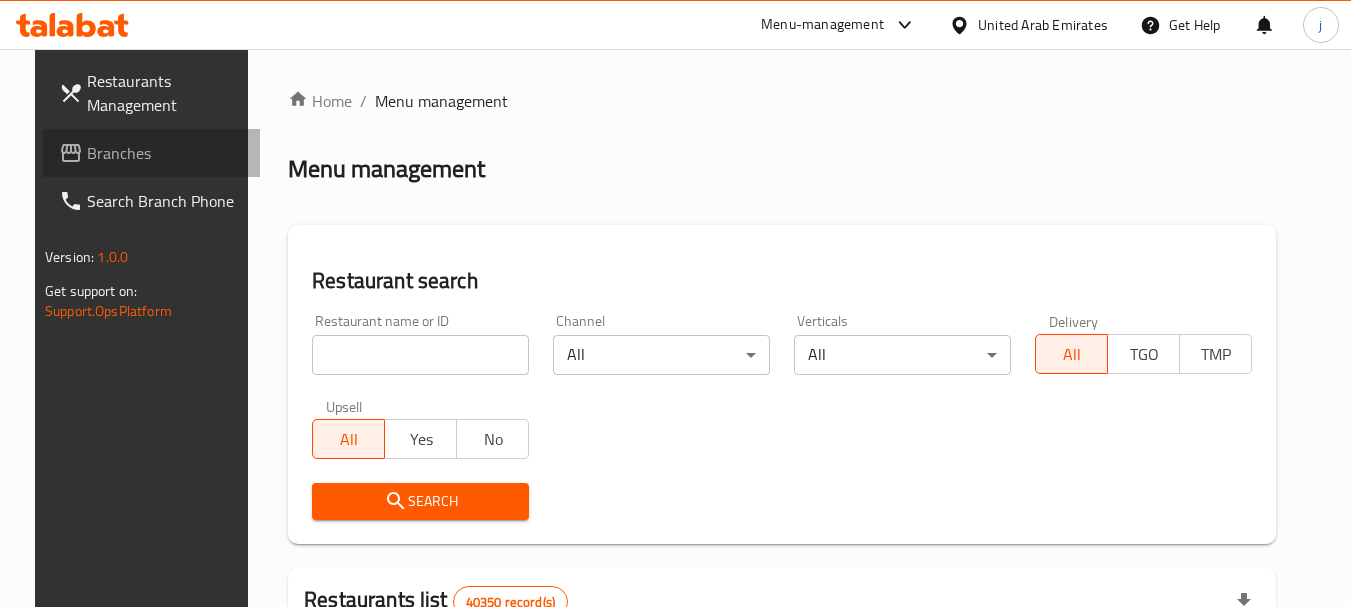 click on "Branches" at bounding box center [166, 153] 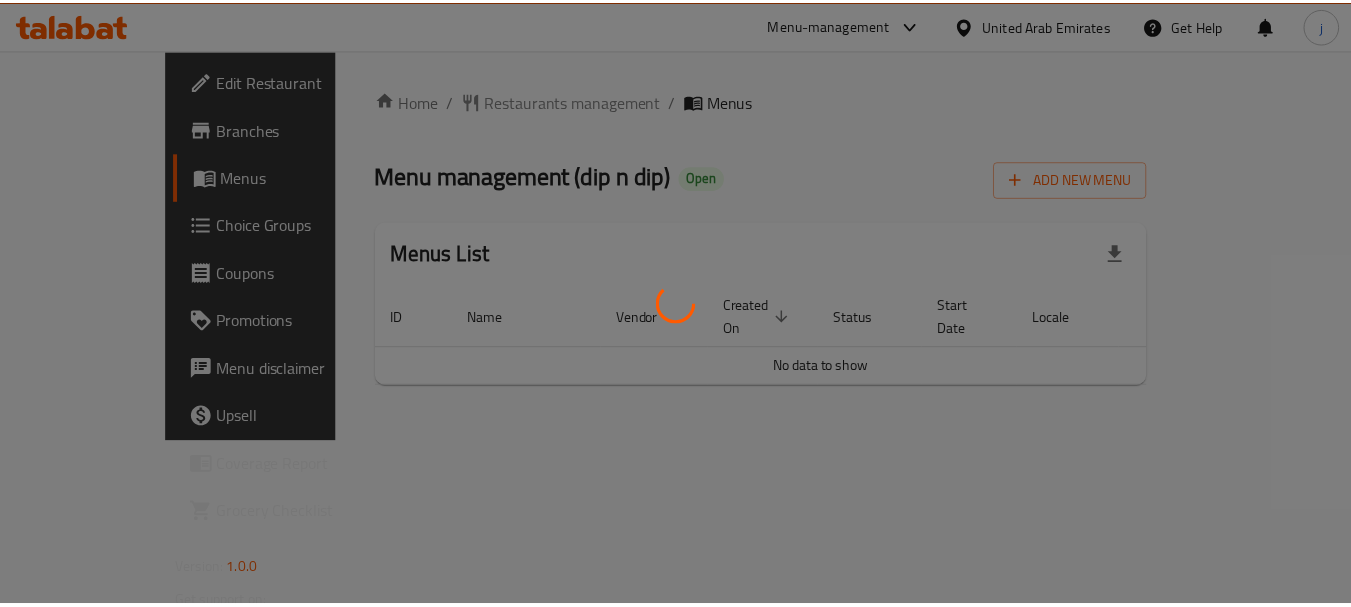 scroll, scrollTop: 0, scrollLeft: 0, axis: both 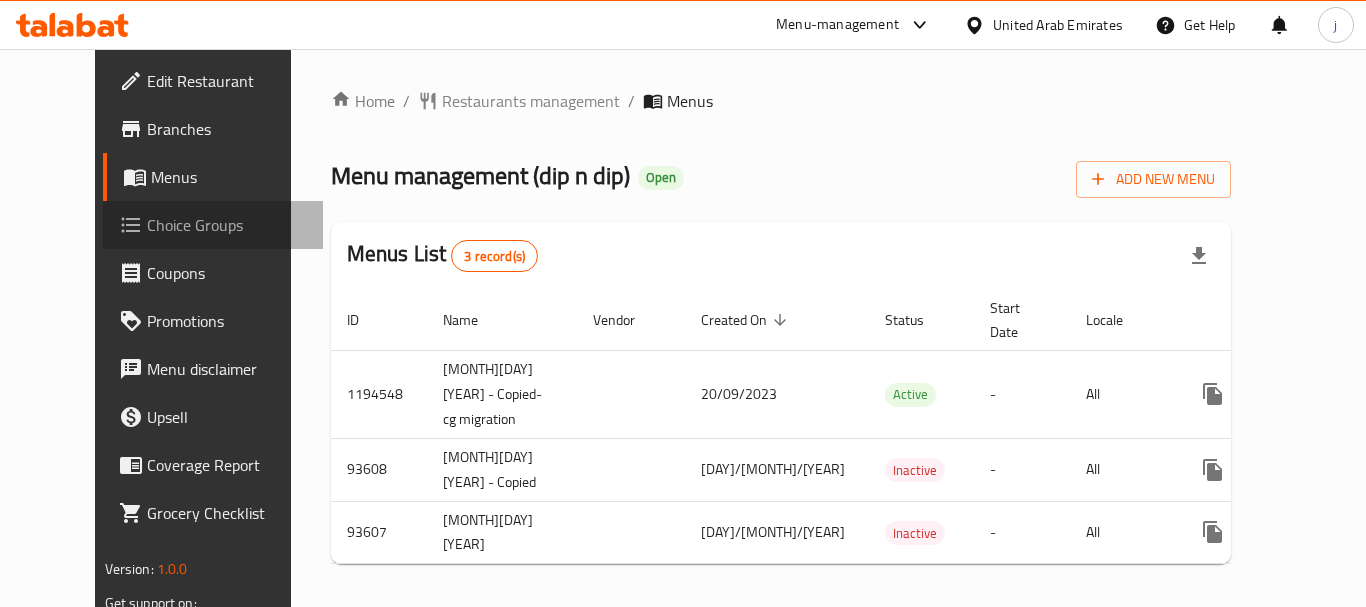 click on "Choice Groups" at bounding box center [227, 225] 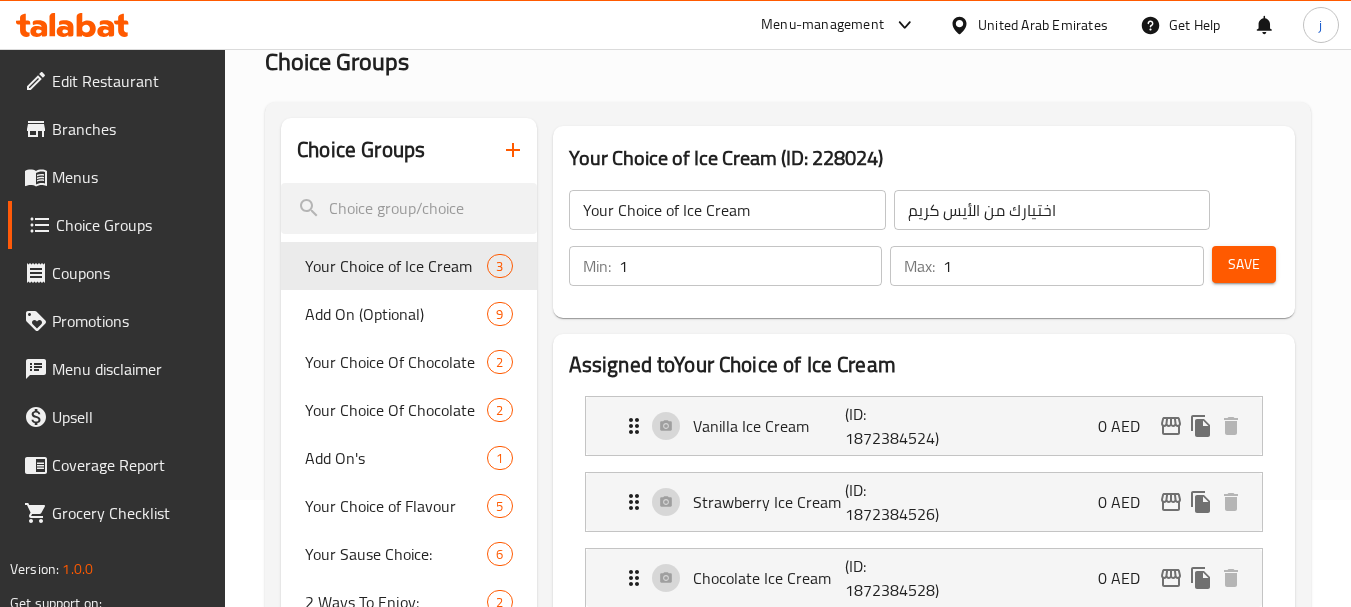 scroll, scrollTop: 200, scrollLeft: 0, axis: vertical 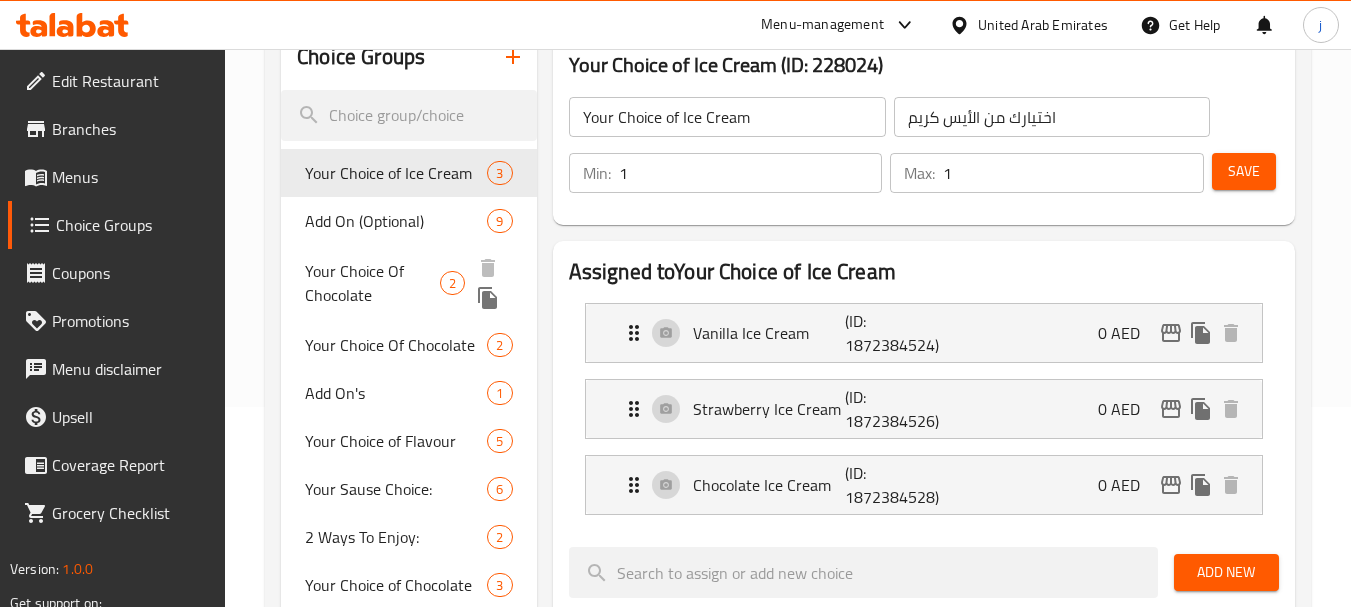 click on "Your Choice Of Chocolate" at bounding box center (372, 283) 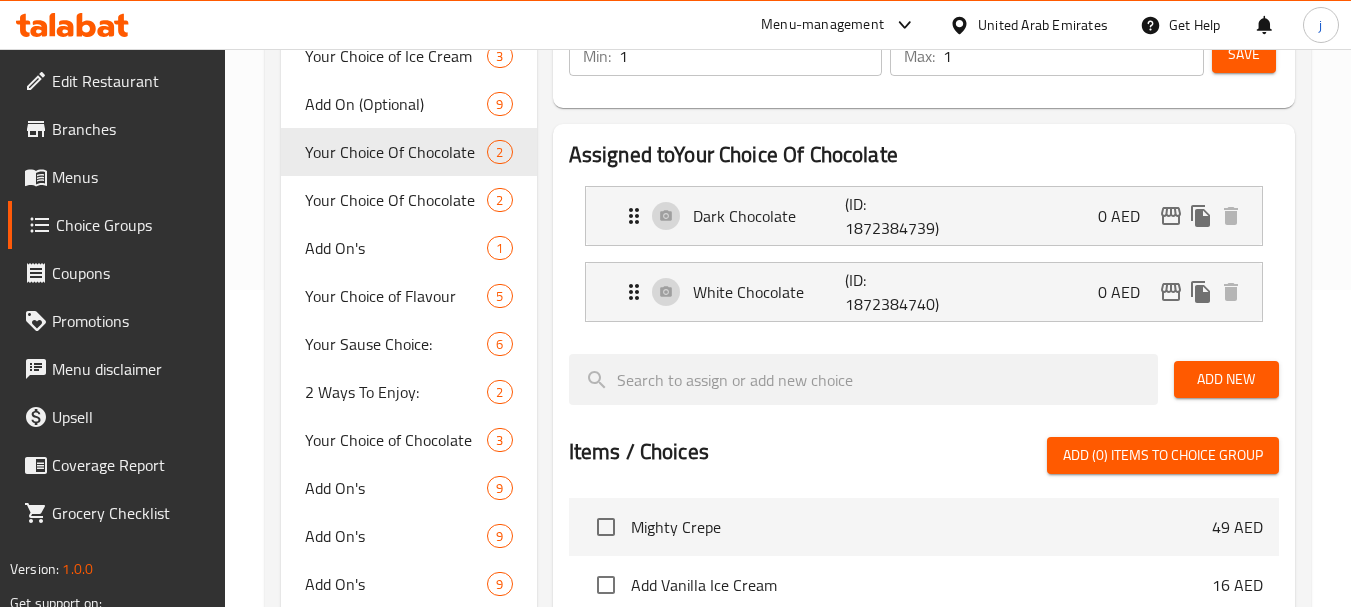 scroll, scrollTop: 300, scrollLeft: 0, axis: vertical 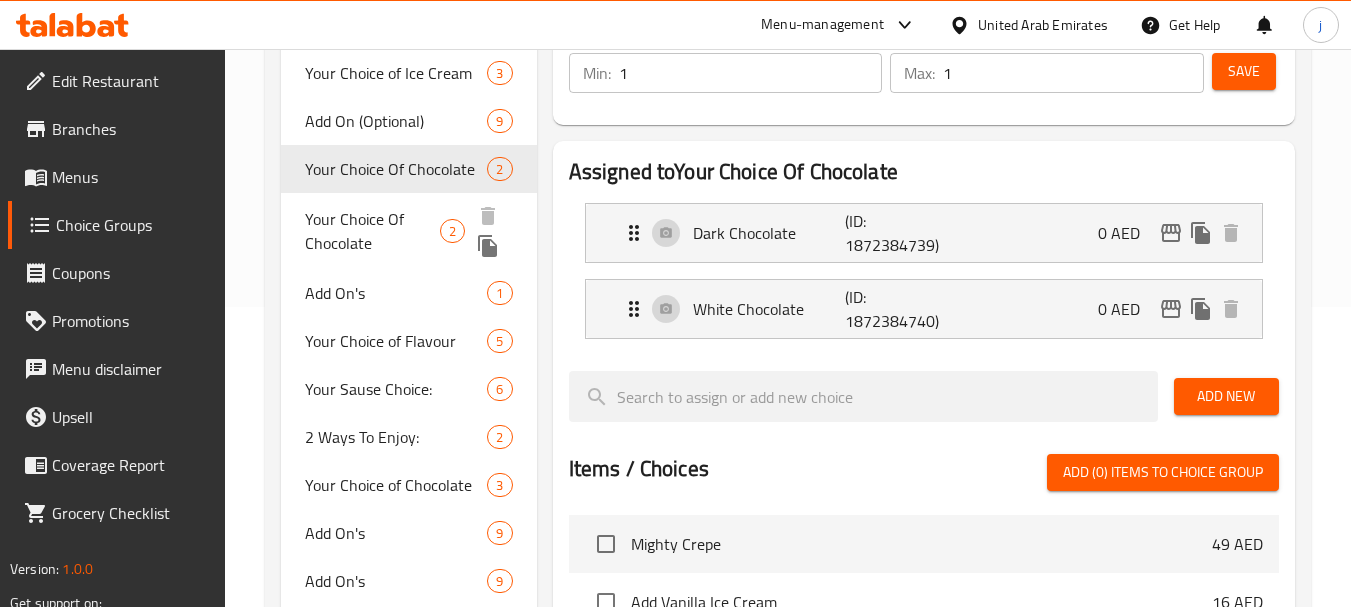click on "Your Choice Of Chocolate" at bounding box center (372, 231) 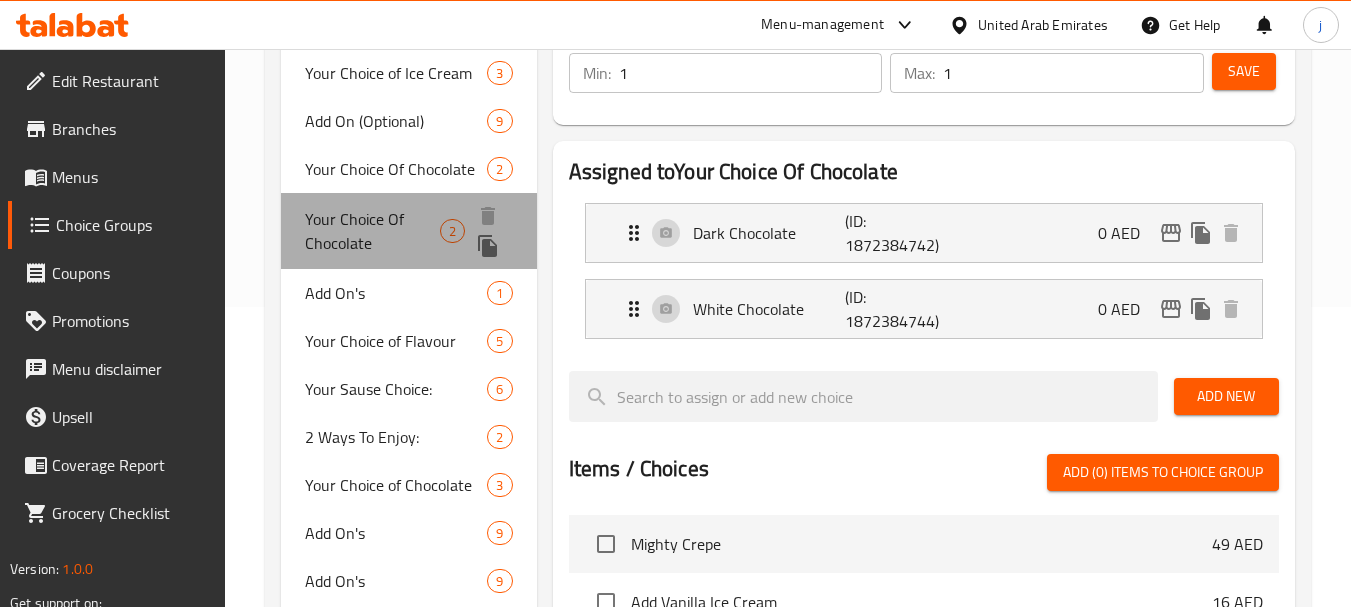 click on "Your Choice Of Chocolate" at bounding box center (372, 231) 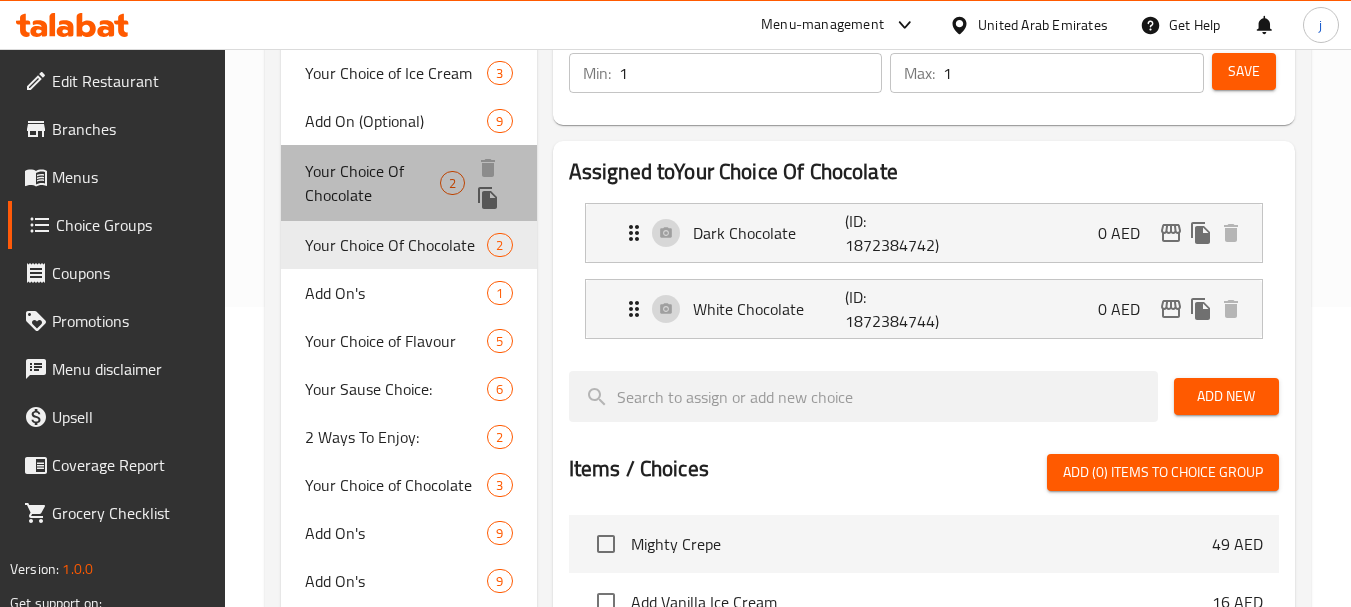 click on "Your Choice Of Chocolate" at bounding box center (372, 183) 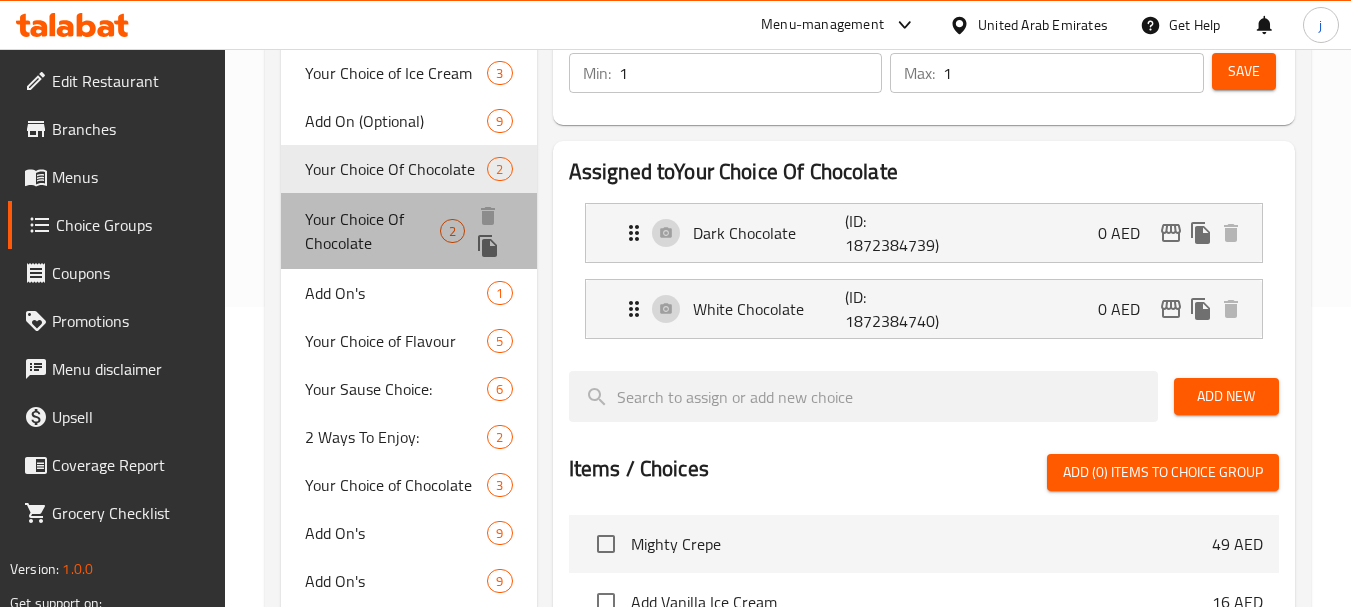 click on "Your Choice Of Chocolate" at bounding box center [372, 231] 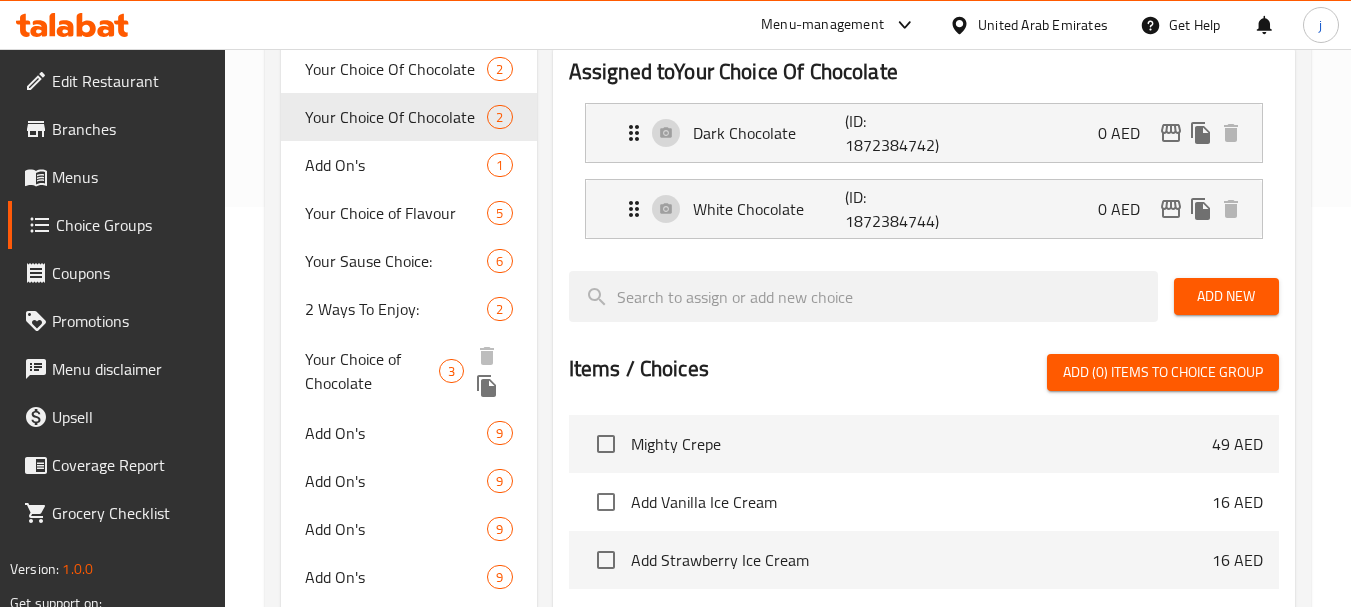 scroll, scrollTop: 500, scrollLeft: 0, axis: vertical 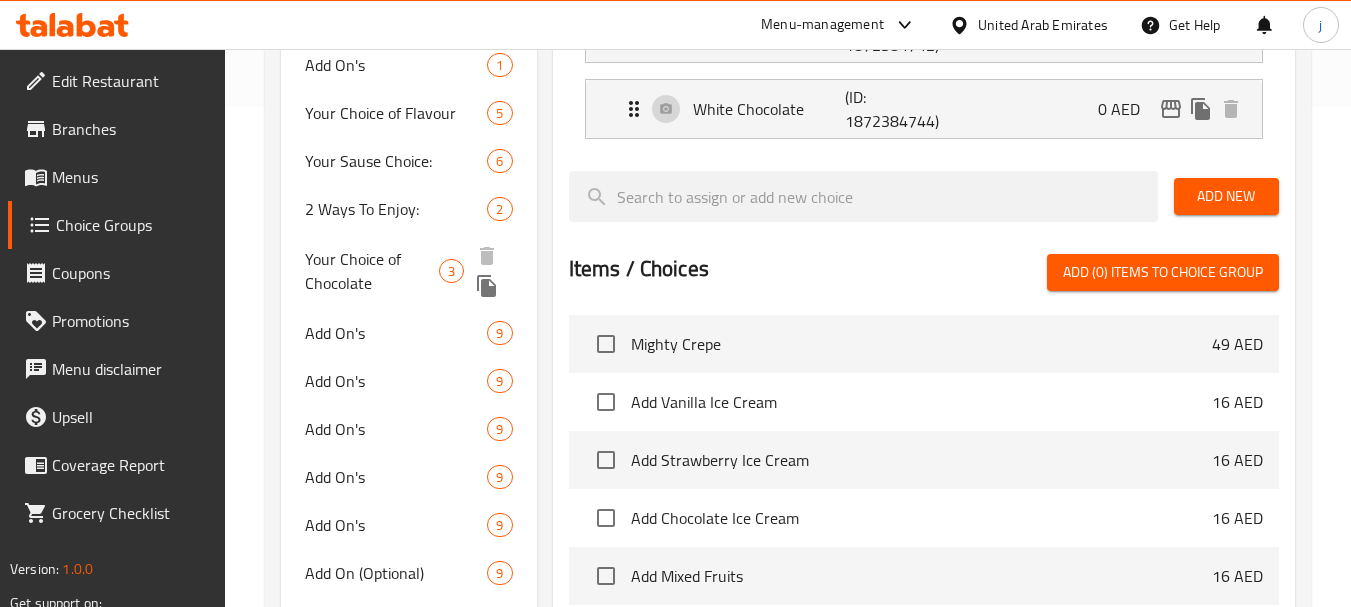 click on "Your Choice of Chocolate" at bounding box center (372, 271) 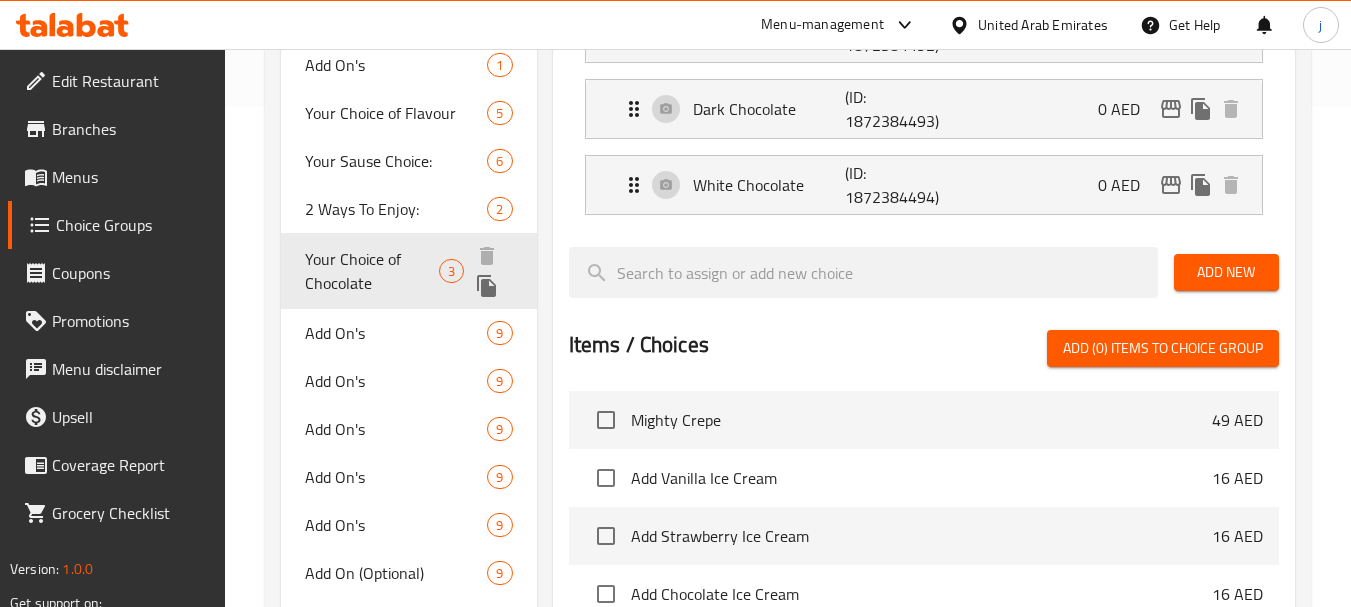 type on "Your Choice of Chocolate" 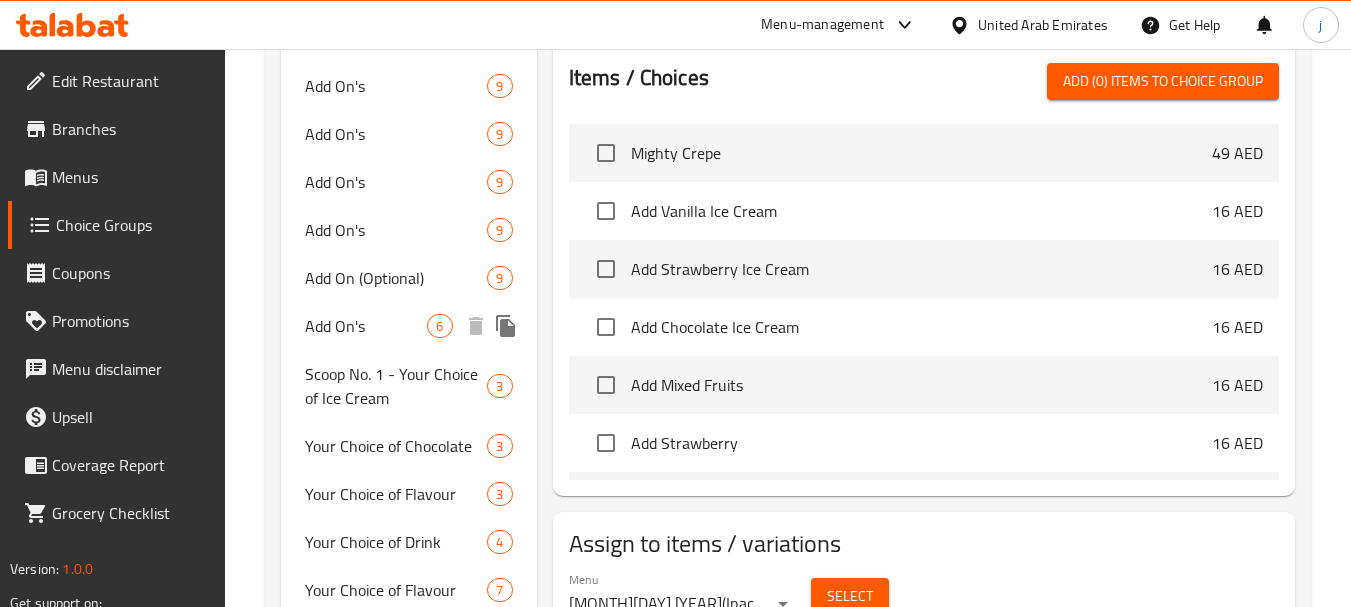 scroll, scrollTop: 800, scrollLeft: 0, axis: vertical 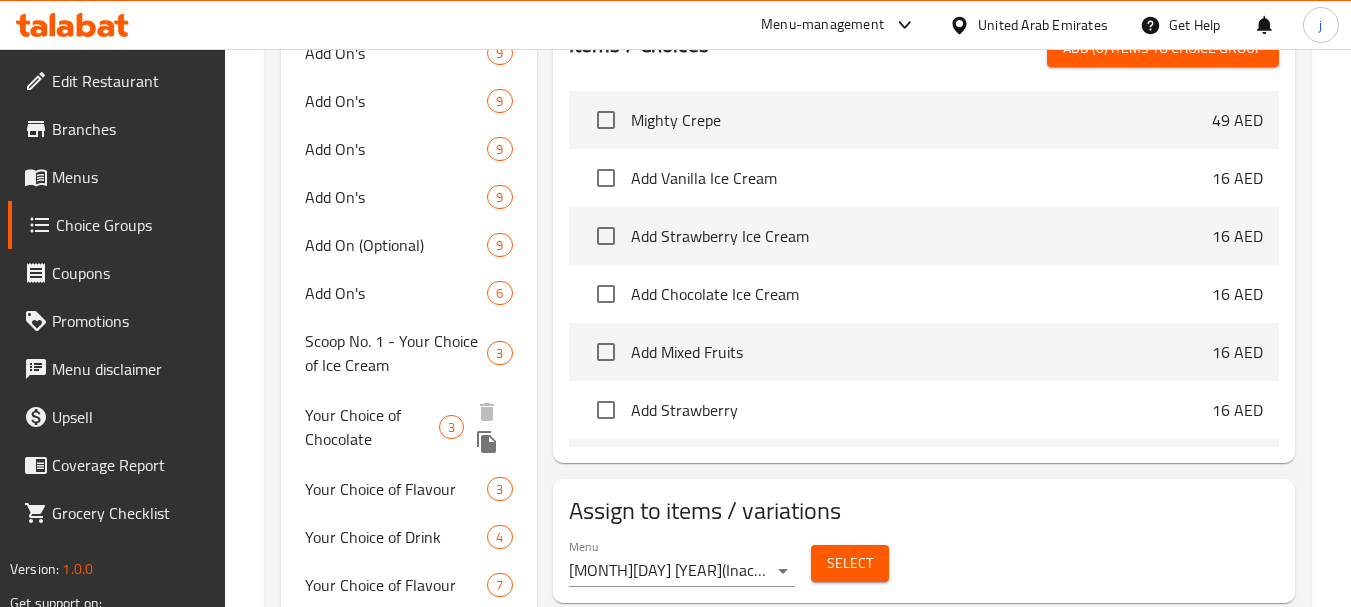 click on "Your Choice of Chocolate" at bounding box center [372, 427] 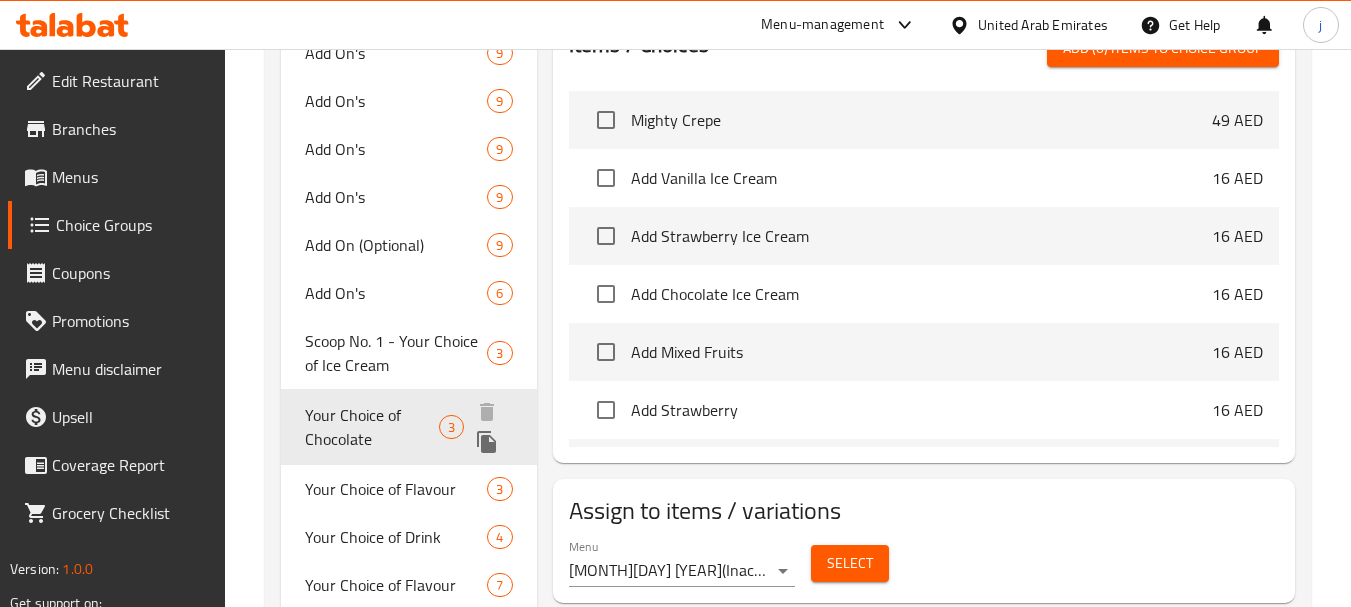 type on "3" 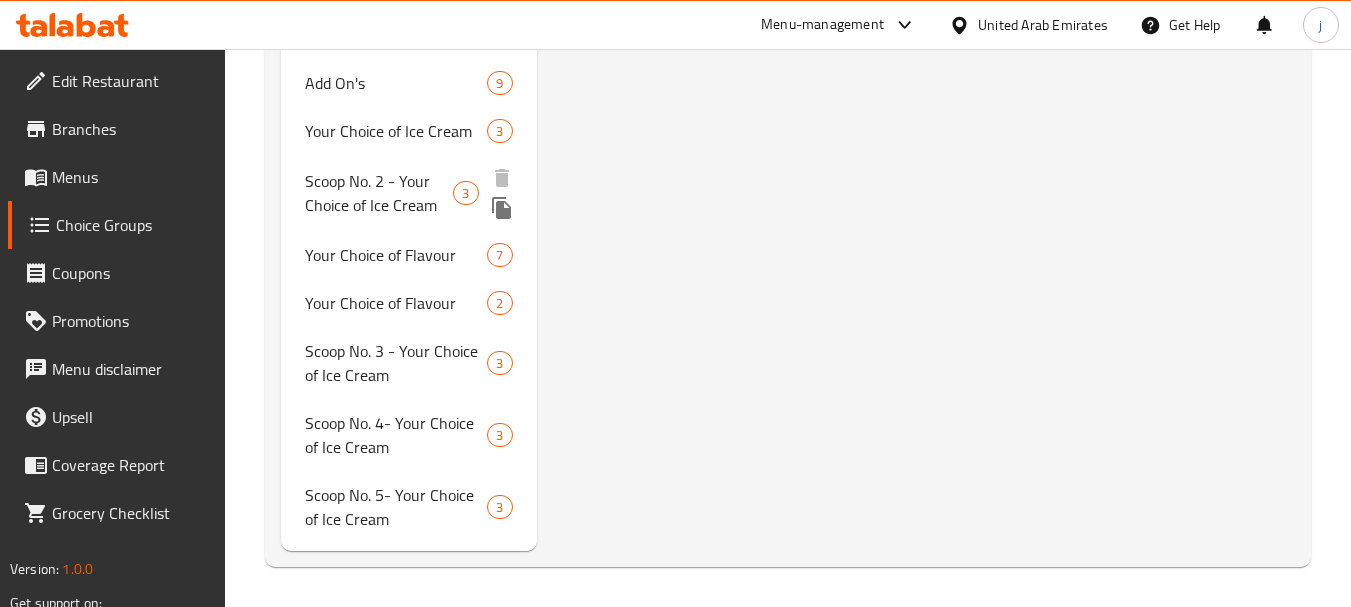 scroll, scrollTop: 1418, scrollLeft: 0, axis: vertical 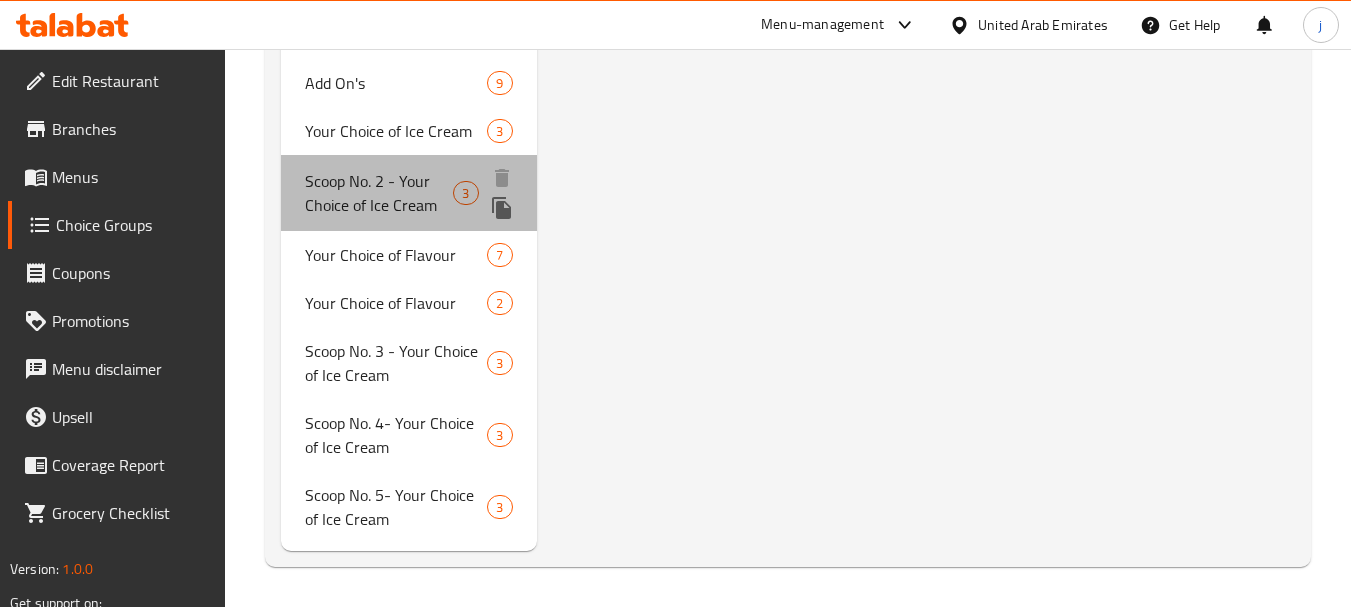 click on "Scoop No. 2 - Your Choice of Ice Cream" at bounding box center [379, 193] 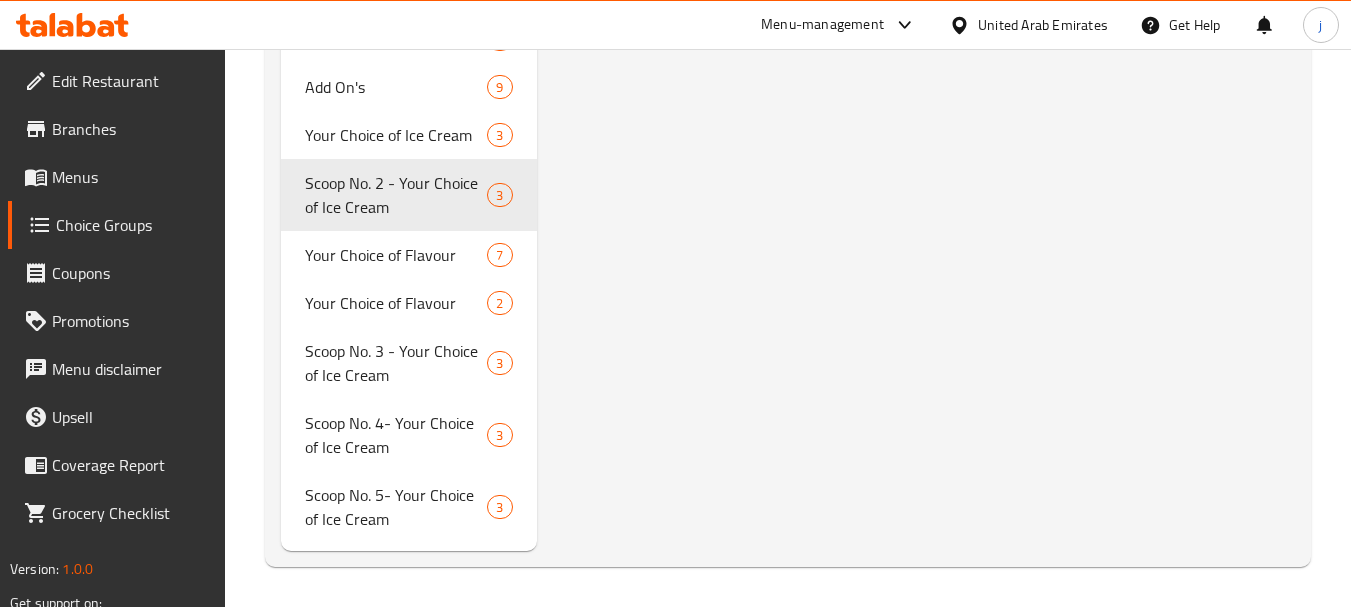 scroll, scrollTop: 1418, scrollLeft: 0, axis: vertical 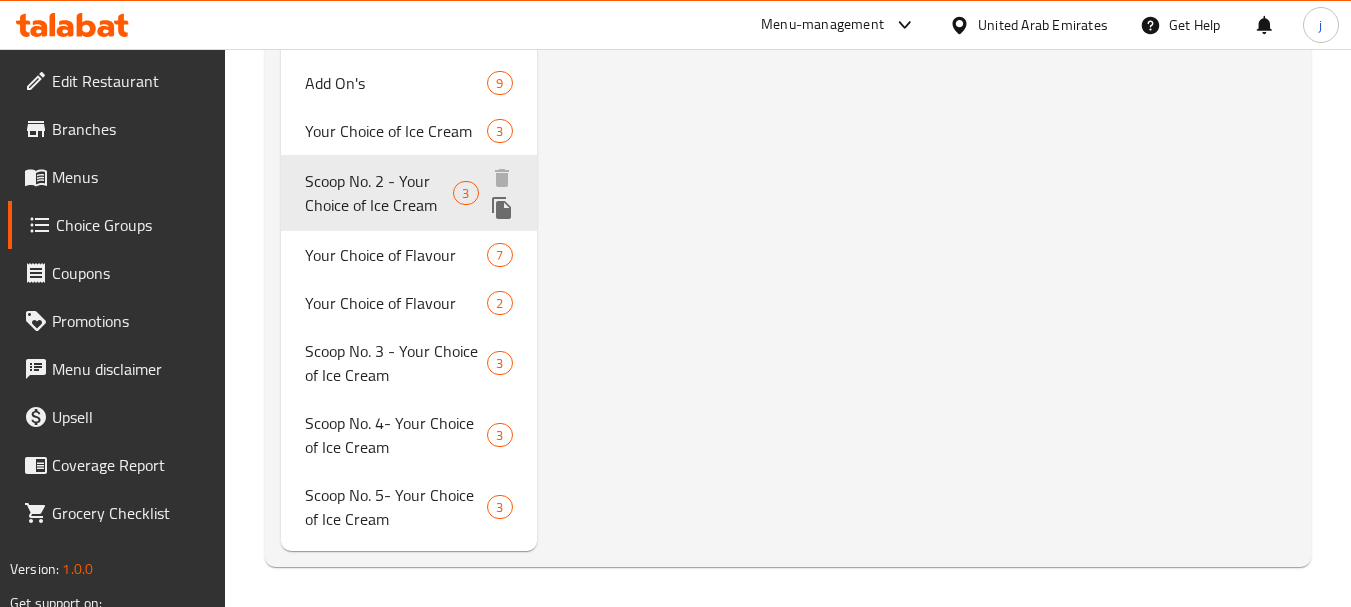 click on "Scoop No. 2 - Your Choice of Ice Cream" at bounding box center [379, 193] 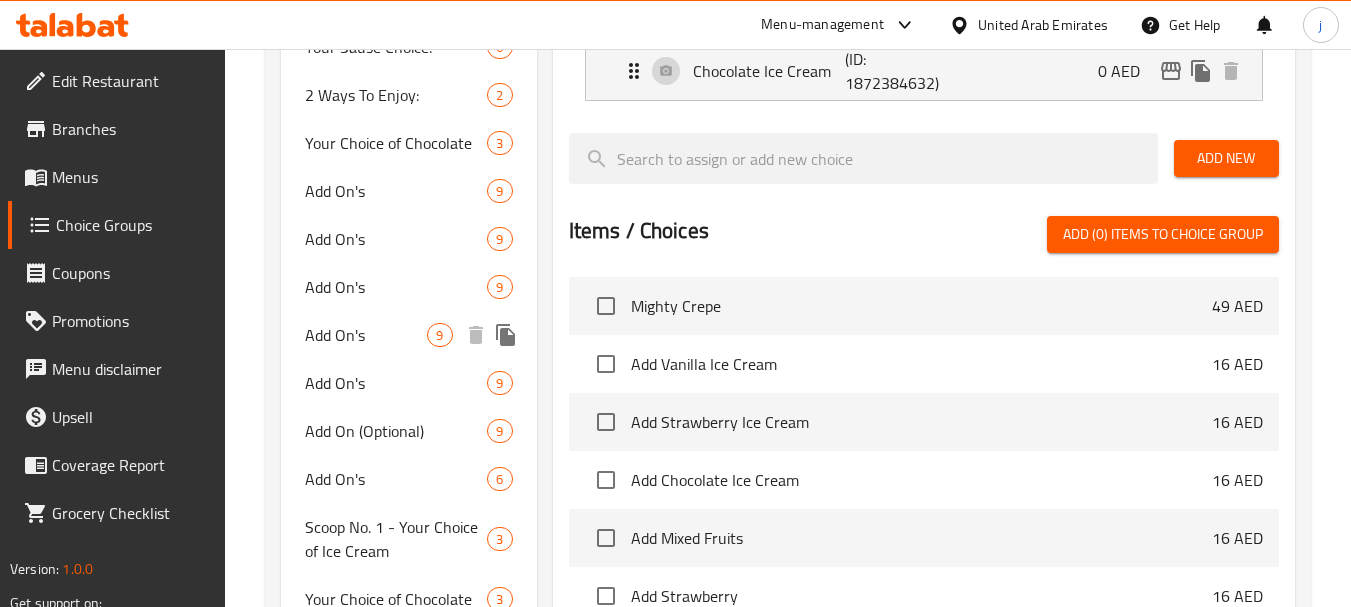 scroll, scrollTop: 914, scrollLeft: 0, axis: vertical 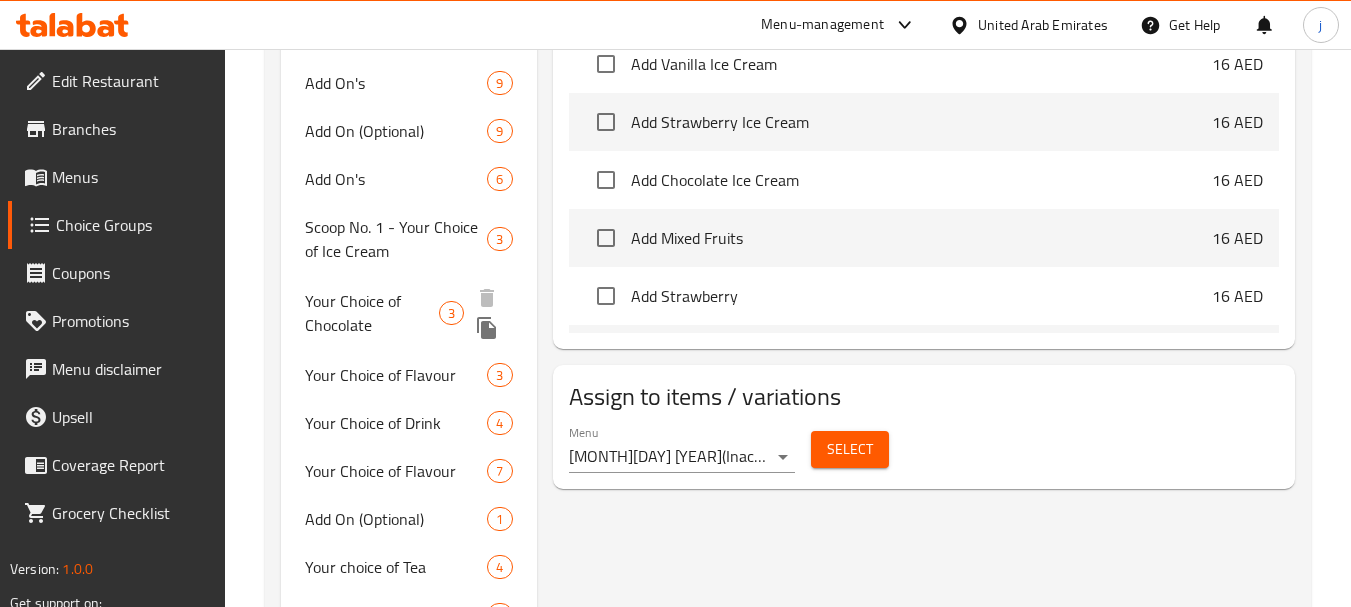 click on "Your Choice of Chocolate" at bounding box center [372, 313] 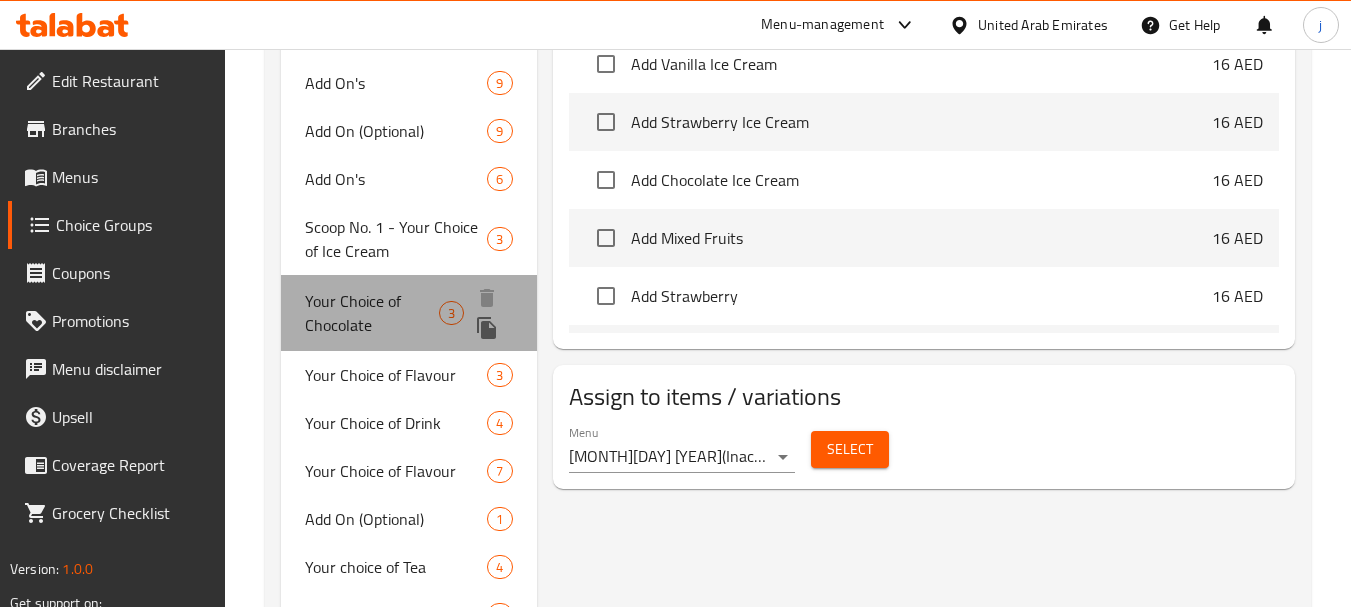 click on "Your Choice of Chocolate" at bounding box center [372, 313] 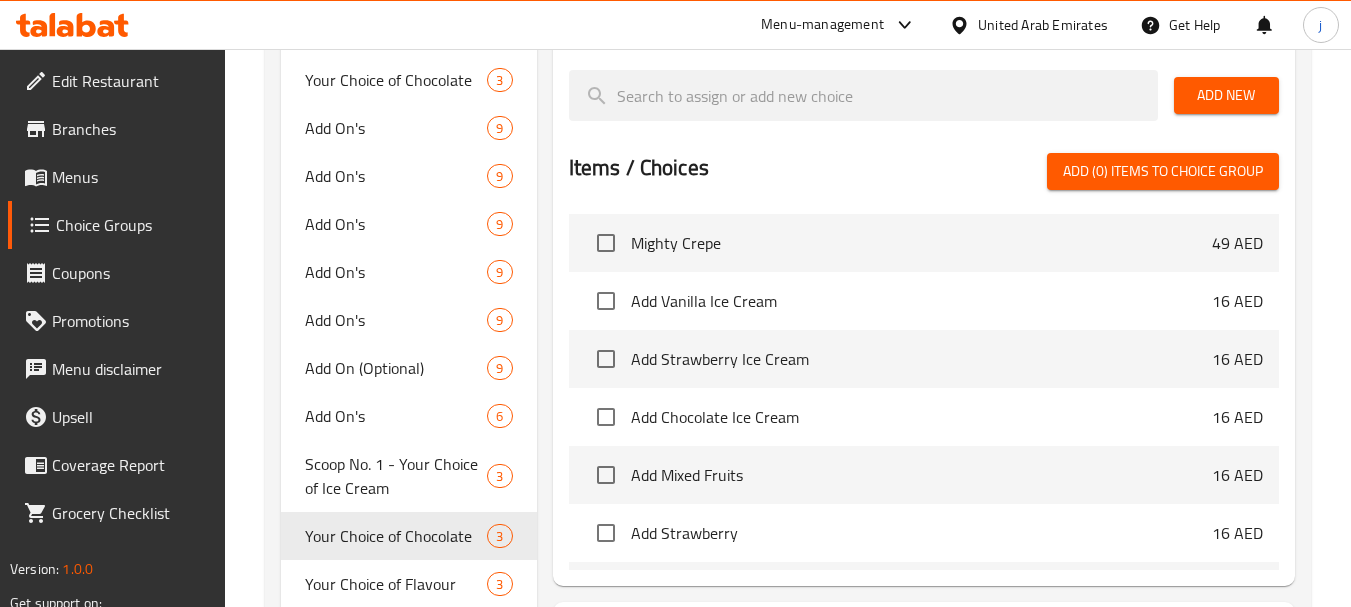 scroll, scrollTop: 614, scrollLeft: 0, axis: vertical 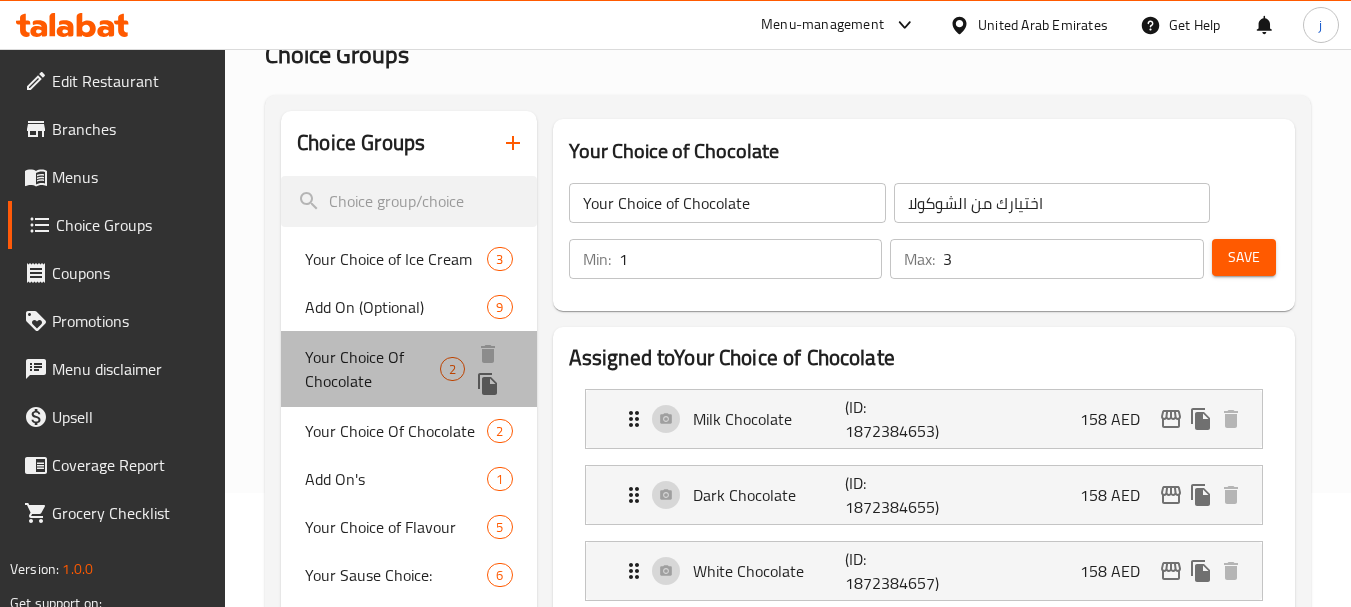 click on "Your Choice Of Chocolate" at bounding box center [372, 369] 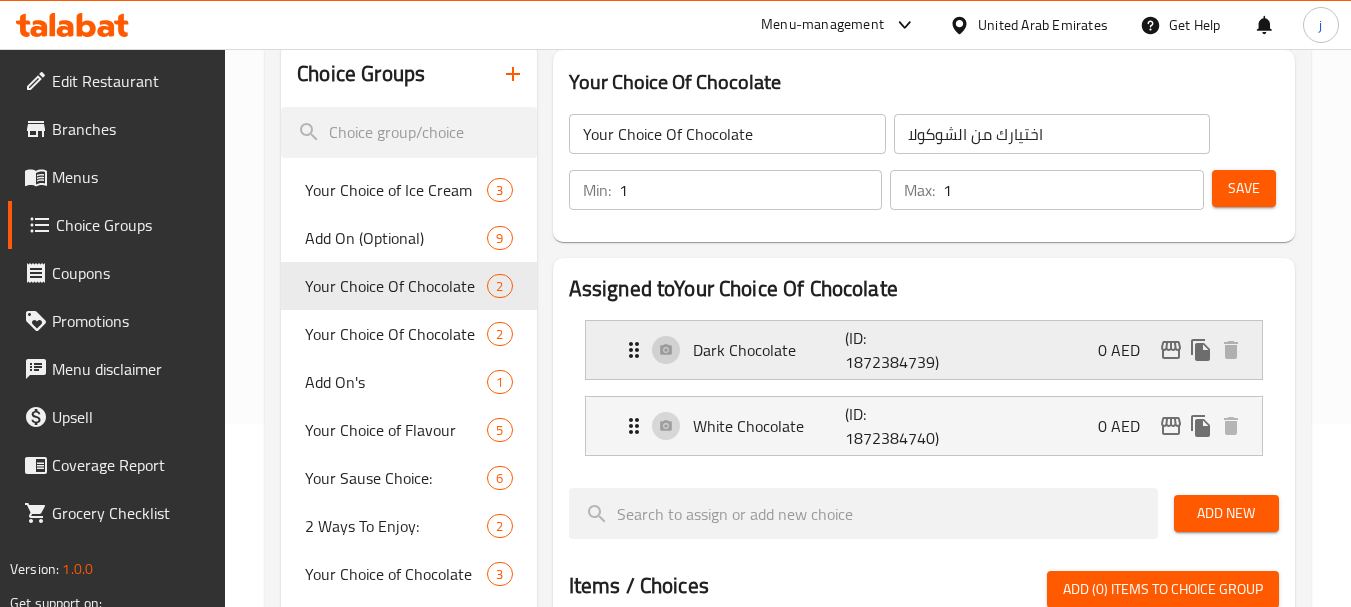 scroll, scrollTop: 214, scrollLeft: 0, axis: vertical 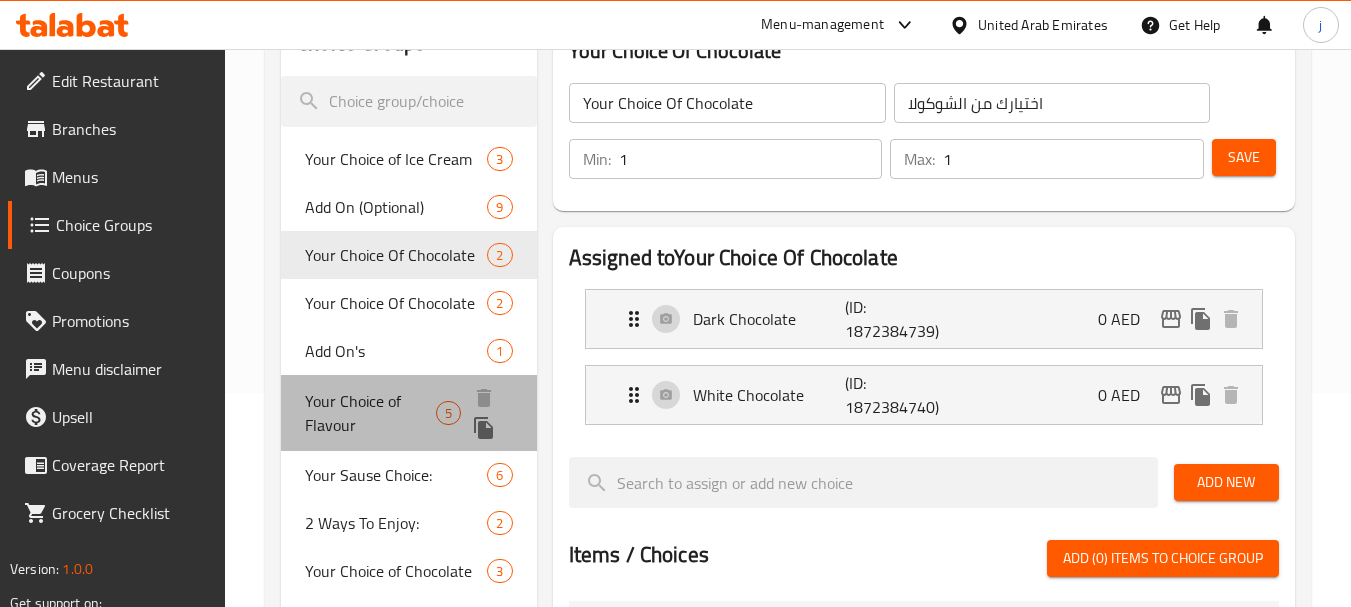click on "Your Choice of Flavour" at bounding box center [370, 413] 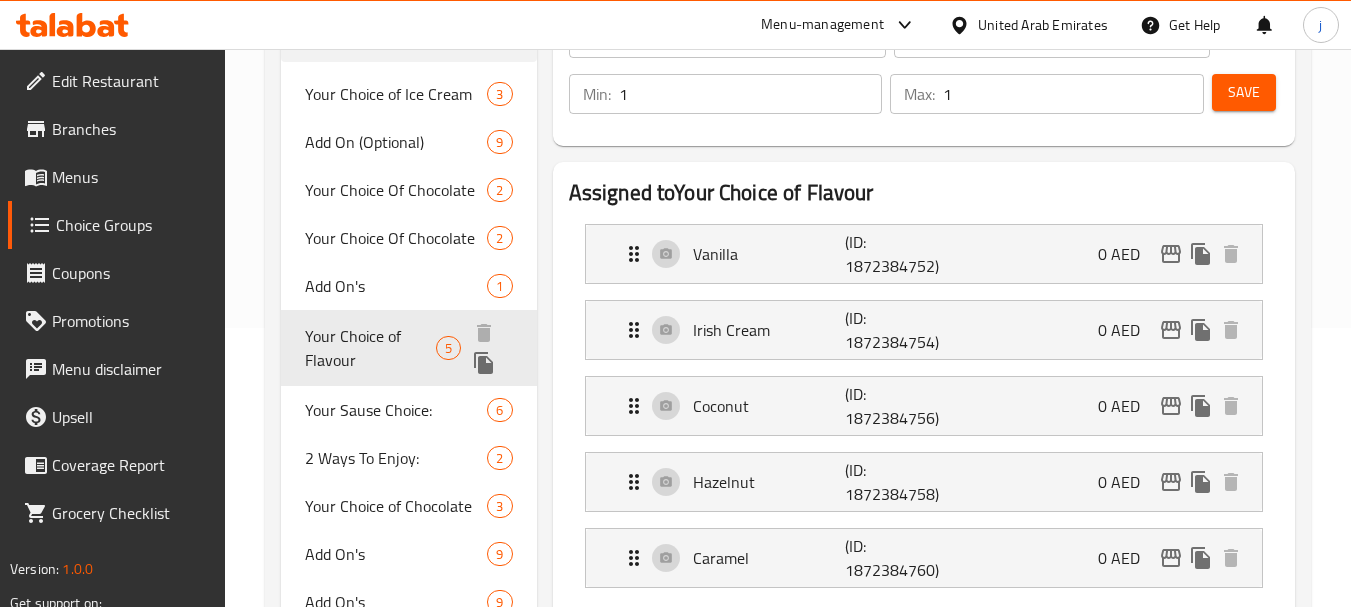 scroll, scrollTop: 314, scrollLeft: 0, axis: vertical 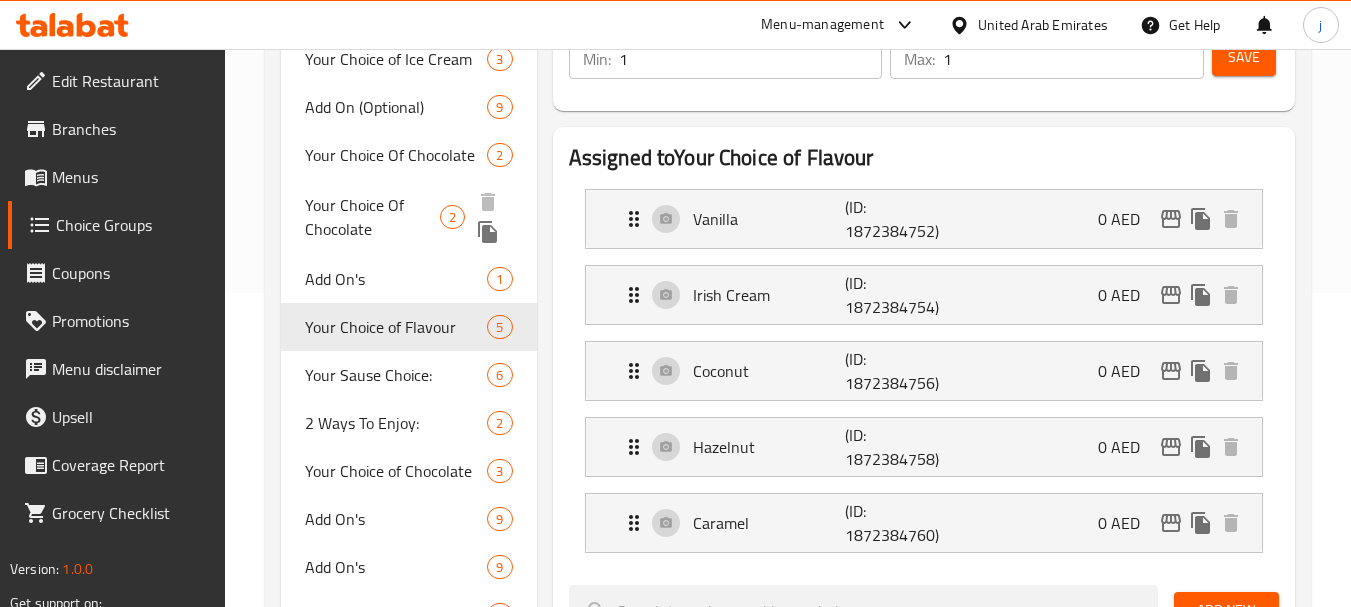 click on "Your Choice Of Chocolate" at bounding box center [372, 217] 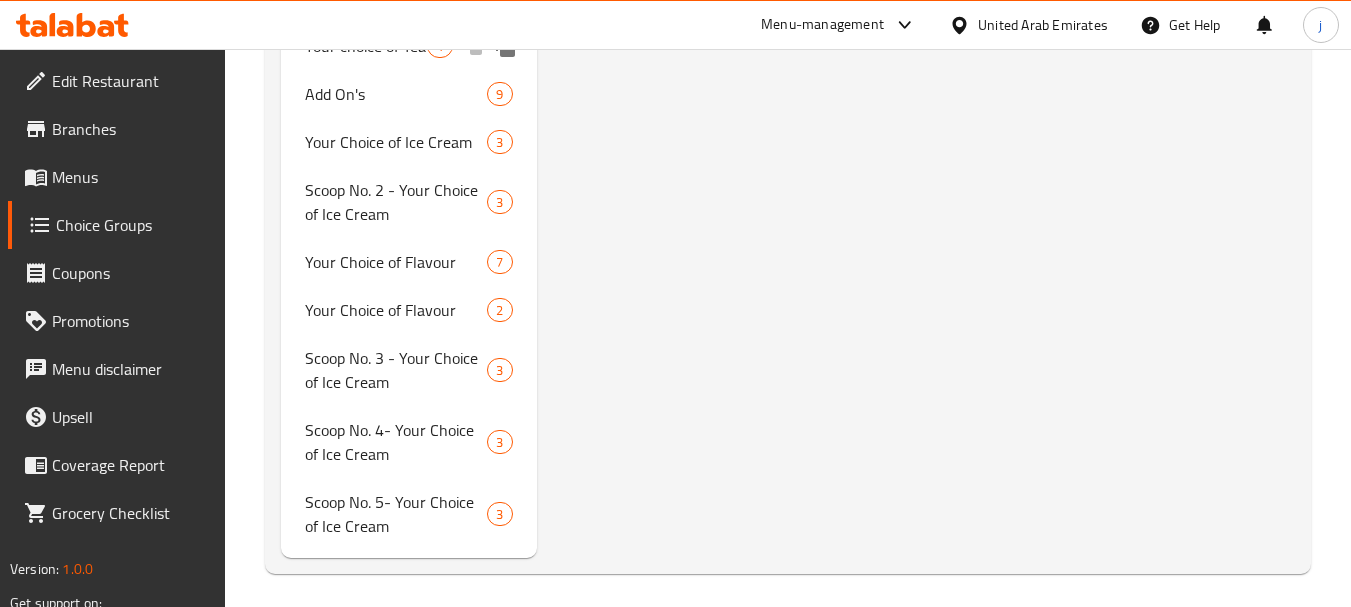 scroll, scrollTop: 1414, scrollLeft: 0, axis: vertical 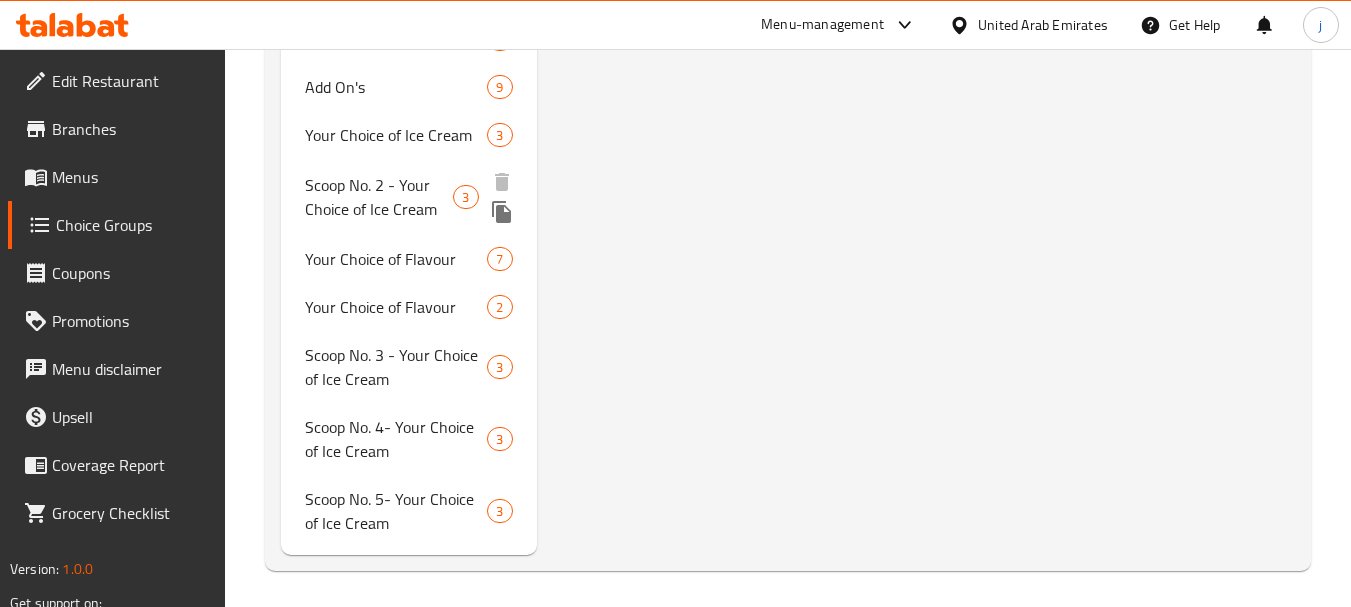 click on "Scoop No. 2 - Your Choice of Ice Cream" at bounding box center (379, 197) 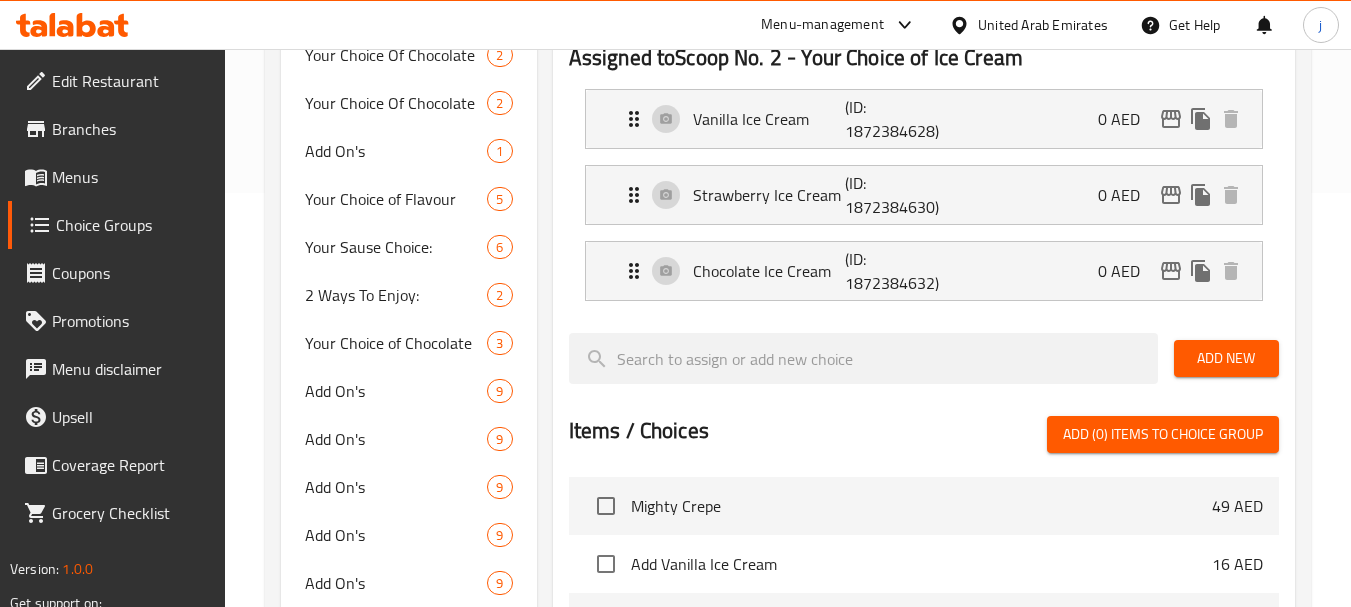 scroll, scrollTop: 0, scrollLeft: 0, axis: both 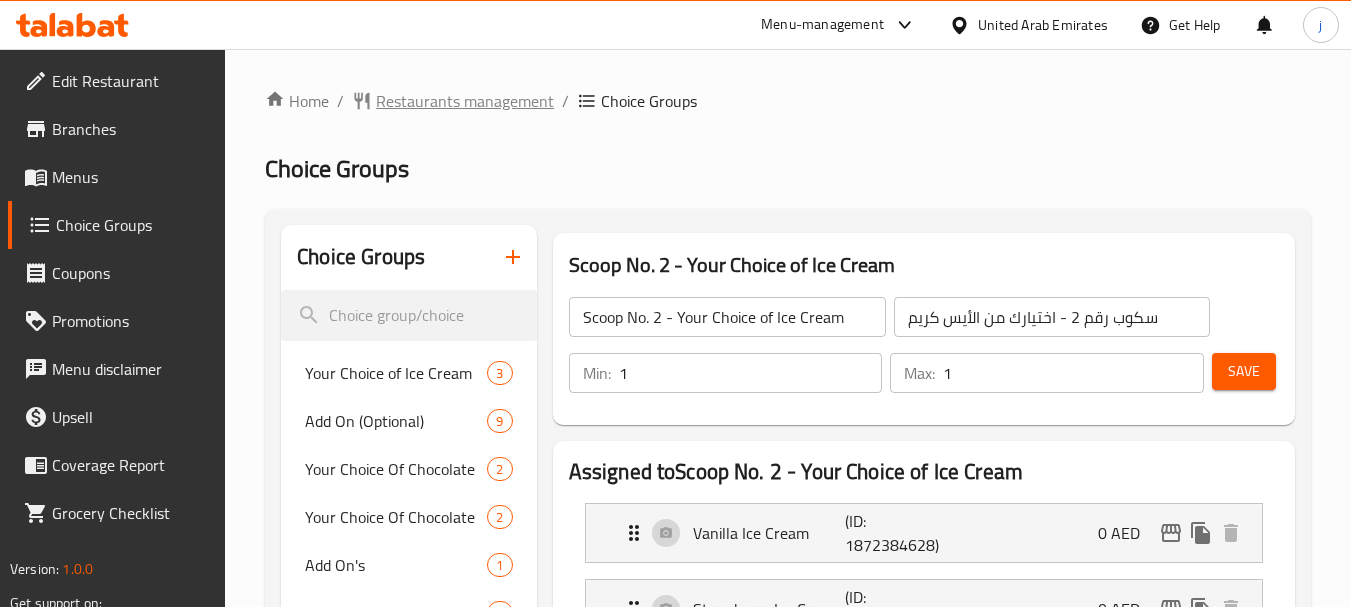 click on "Restaurants management" at bounding box center [465, 101] 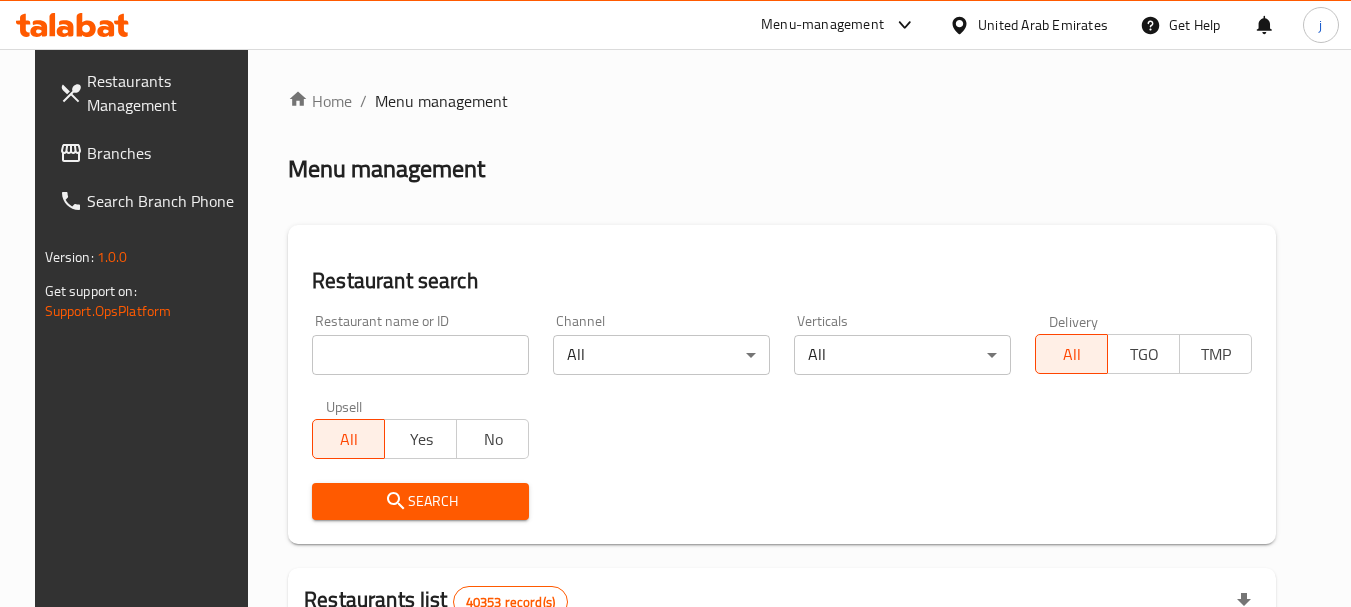 click on "Branches" at bounding box center [152, 153] 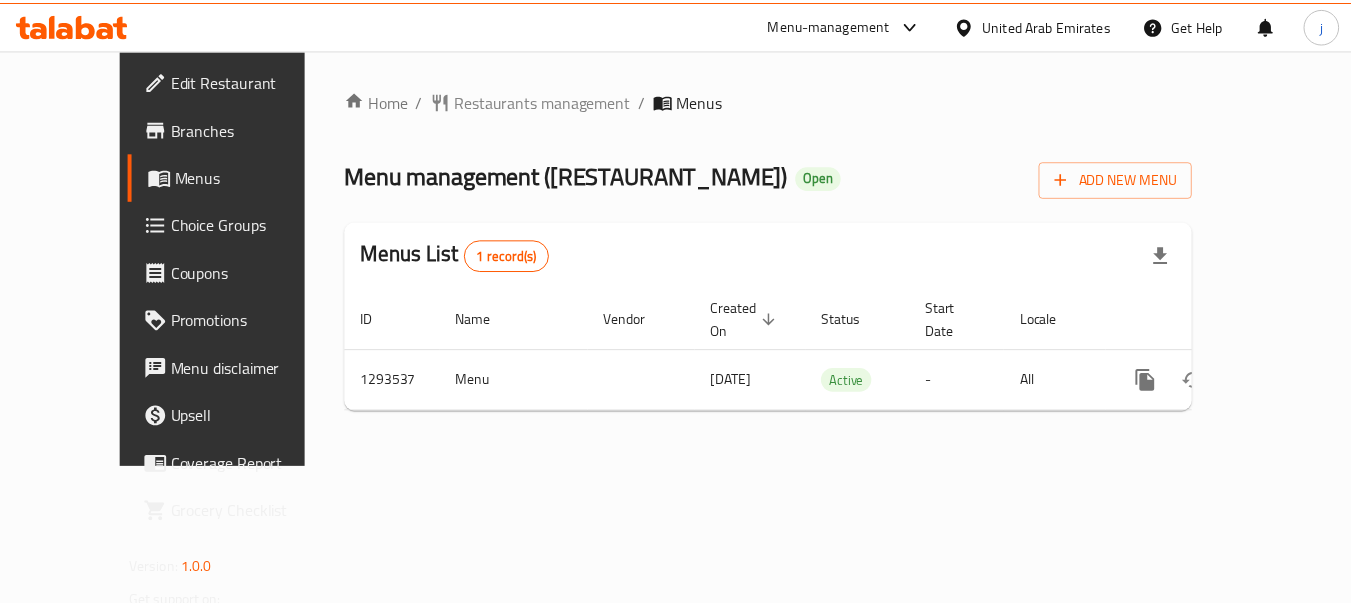 scroll, scrollTop: 0, scrollLeft: 0, axis: both 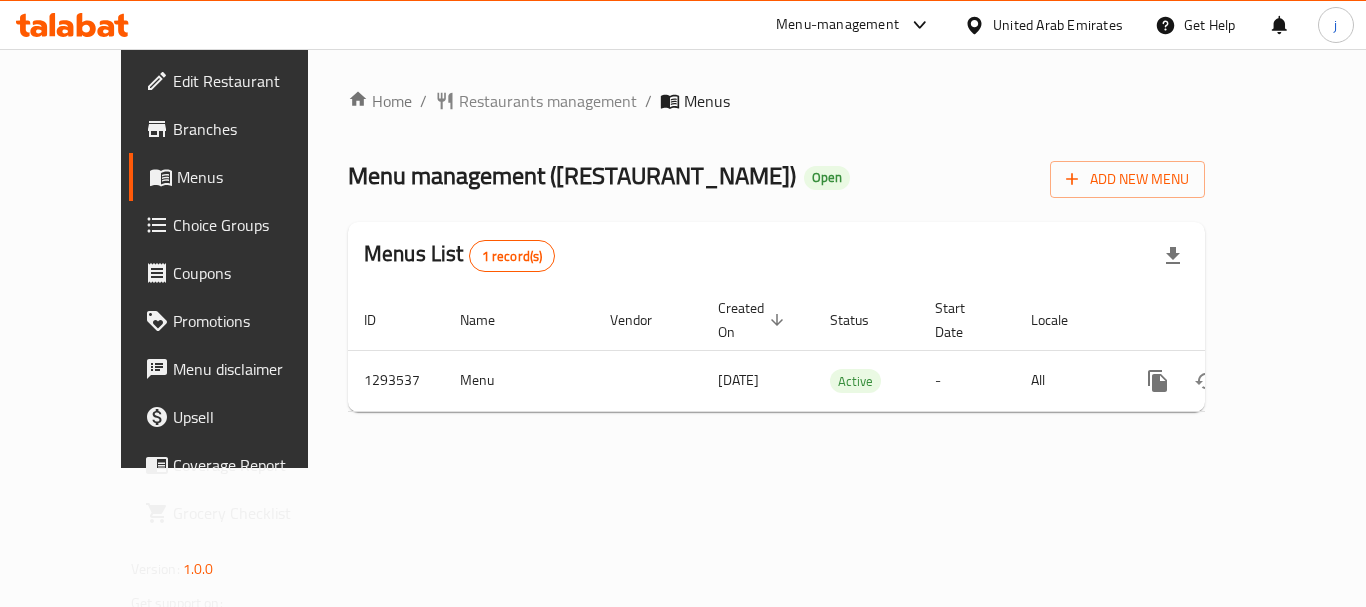 click on "United Arab Emirates" at bounding box center [1058, 25] 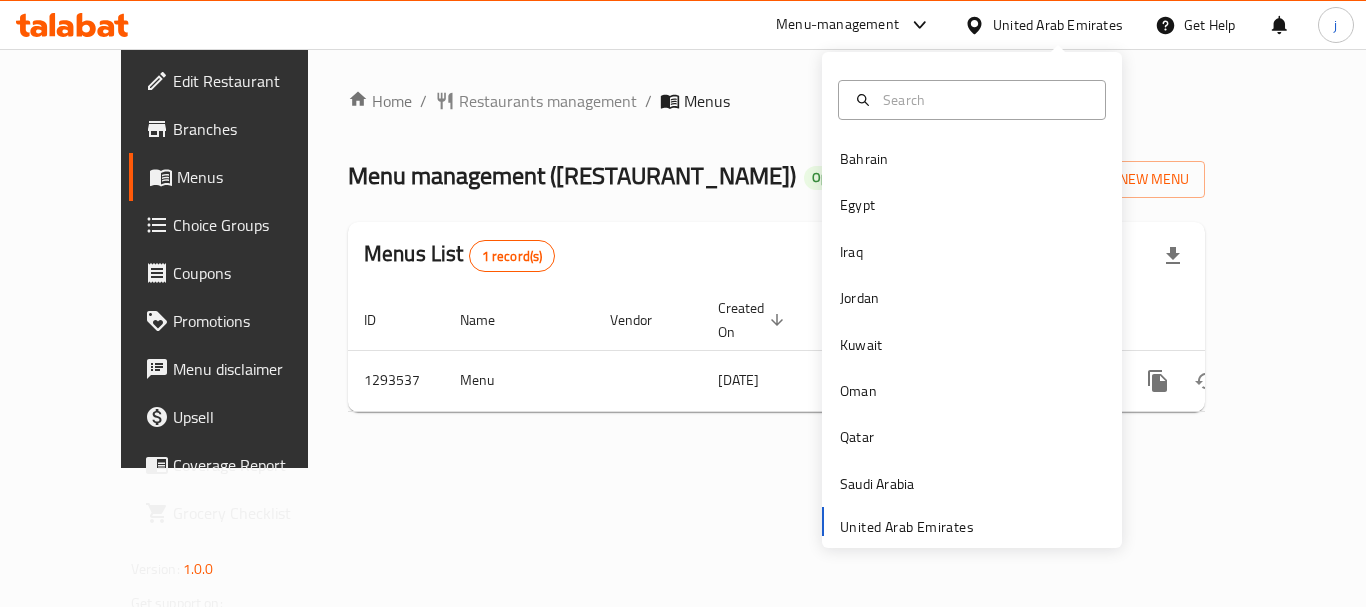 click on "Home / Restaurants management / Menus Menu management ( Manqusha Ladhiidha )  Open Add New Menu Menus List   1 record(s) ID Name Vendor Created On sorted descending Status Start Date Locale Actions 1293537 Menu 16/06/2025 Active - All" at bounding box center [776, 258] 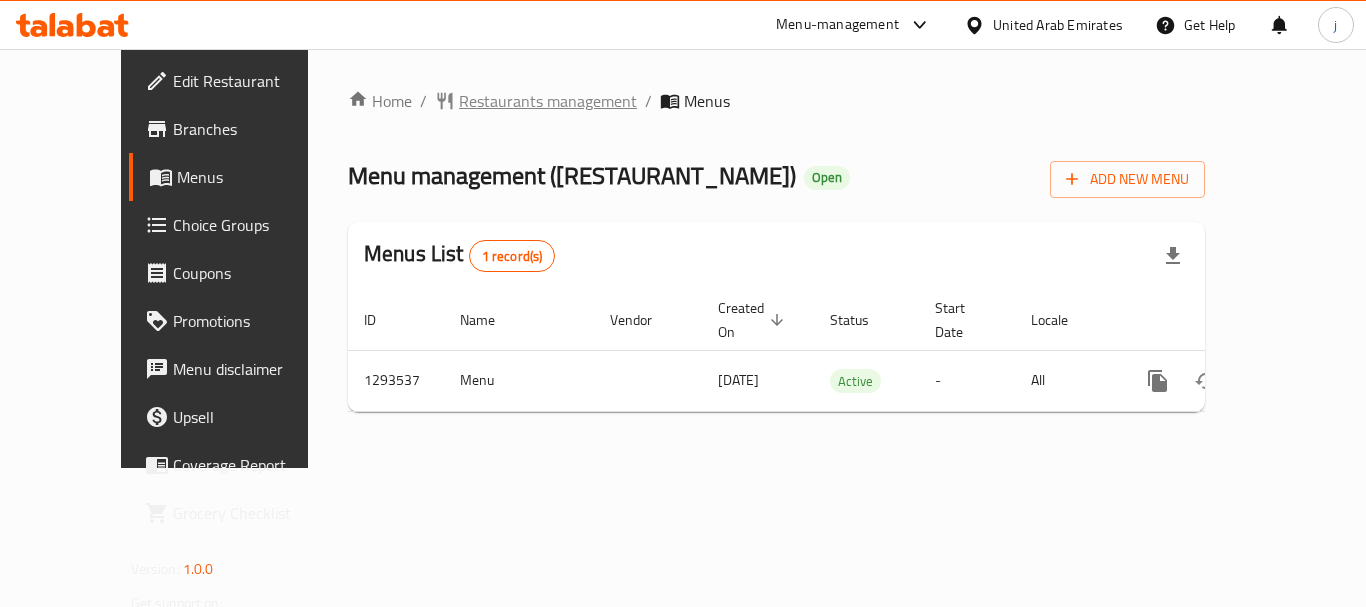 click on "Restaurants management" at bounding box center [548, 101] 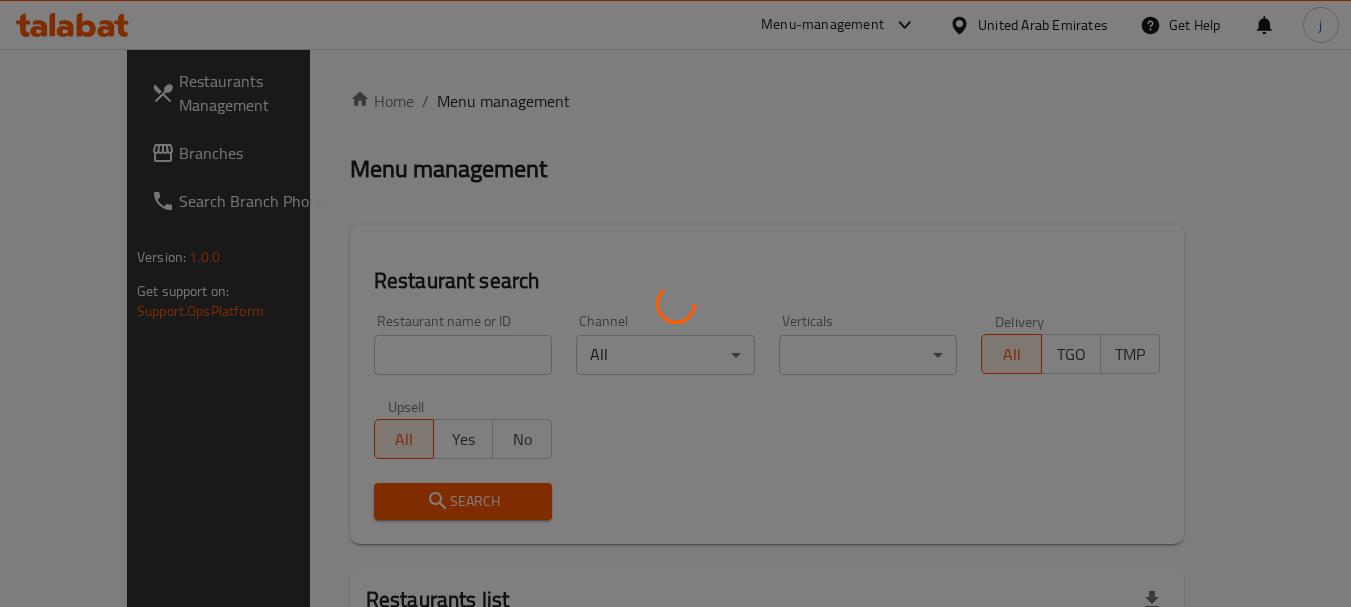 click at bounding box center (675, 303) 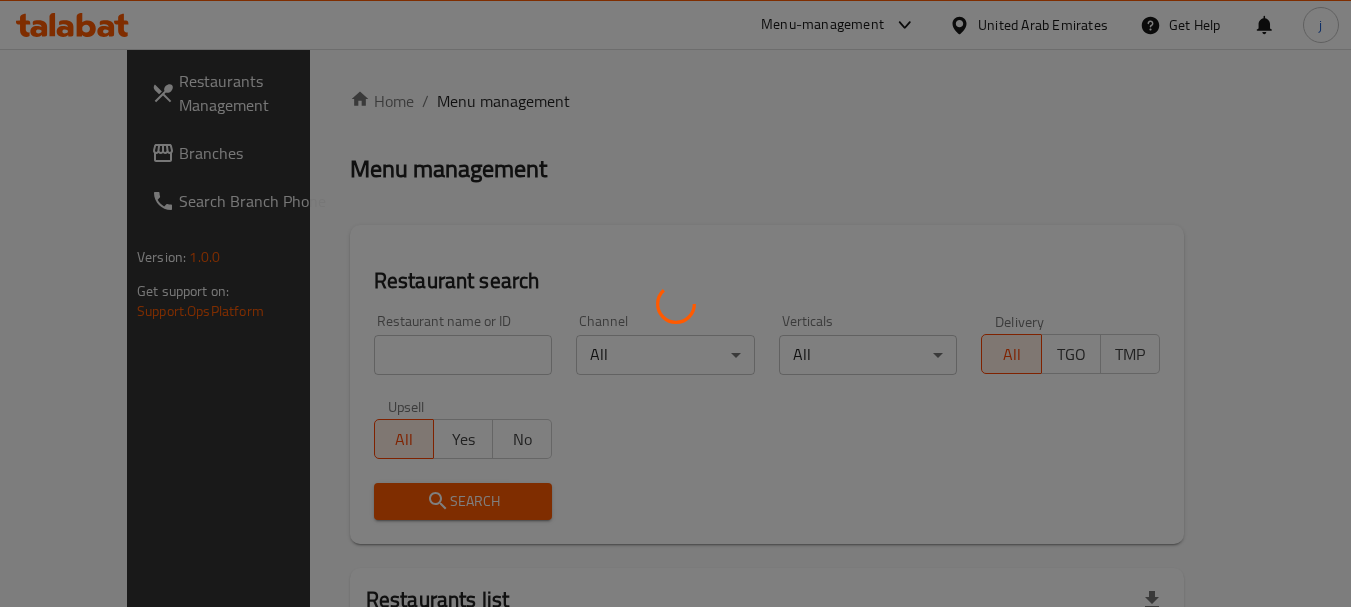 click at bounding box center (675, 303) 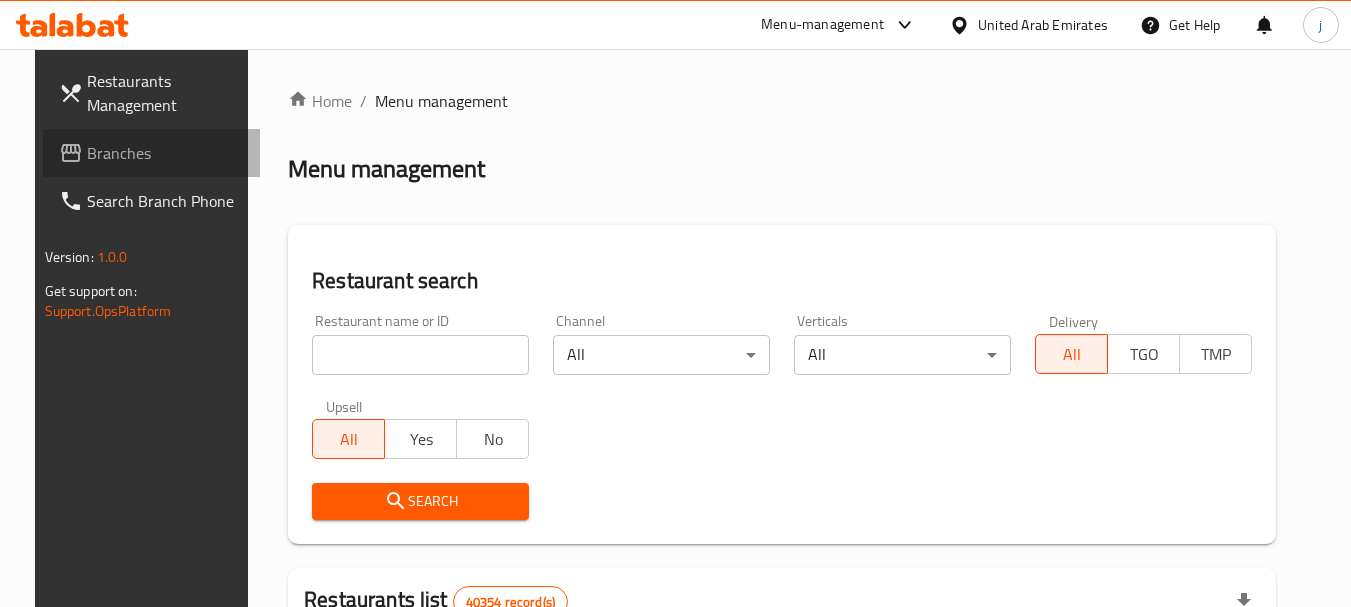 click on "Branches" at bounding box center (166, 153) 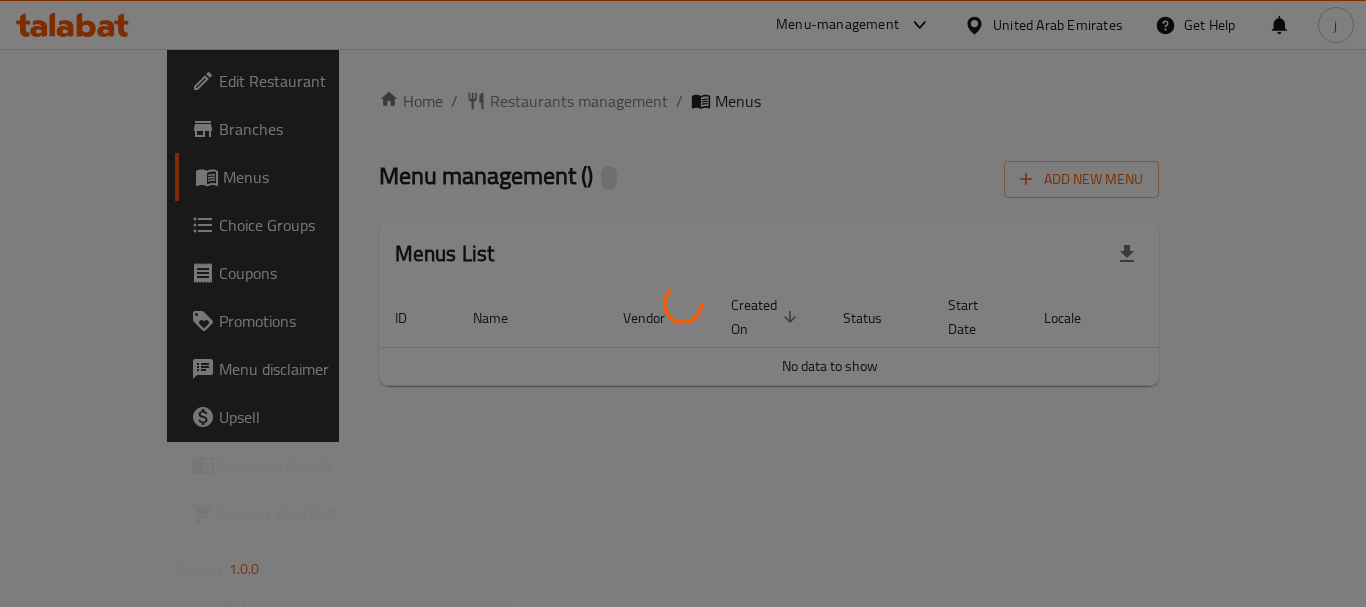 scroll, scrollTop: 0, scrollLeft: 0, axis: both 